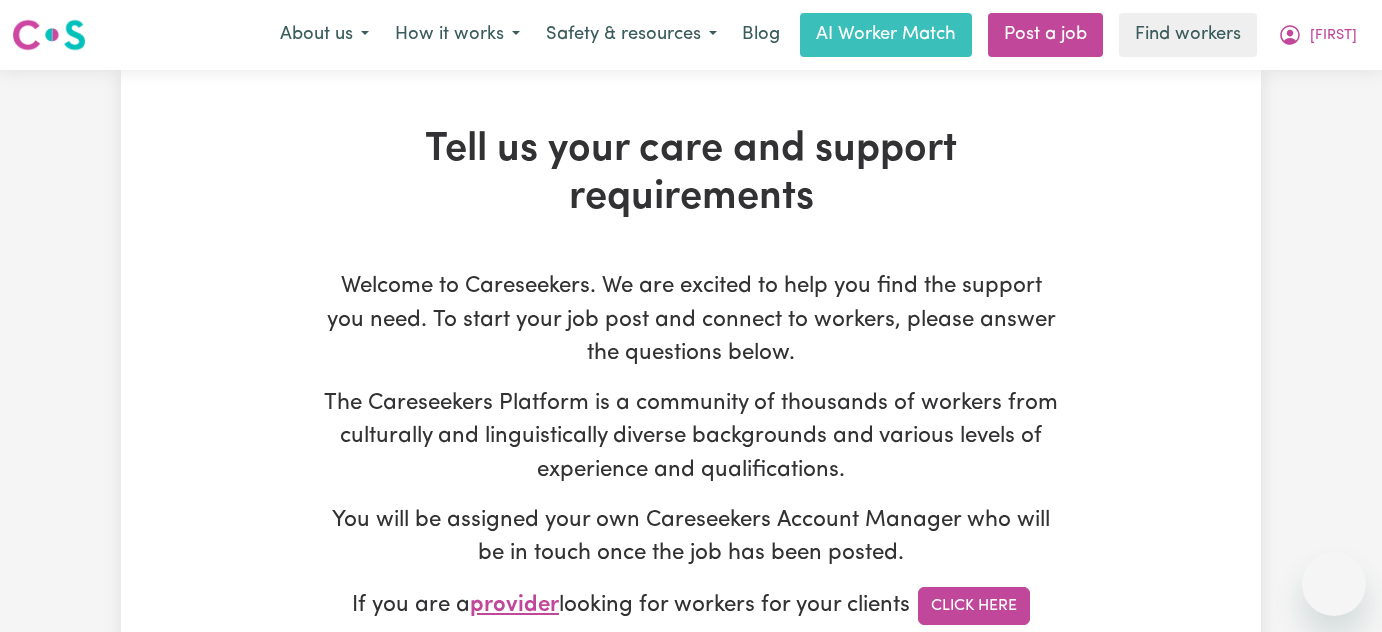 scroll, scrollTop: 712, scrollLeft: 0, axis: vertical 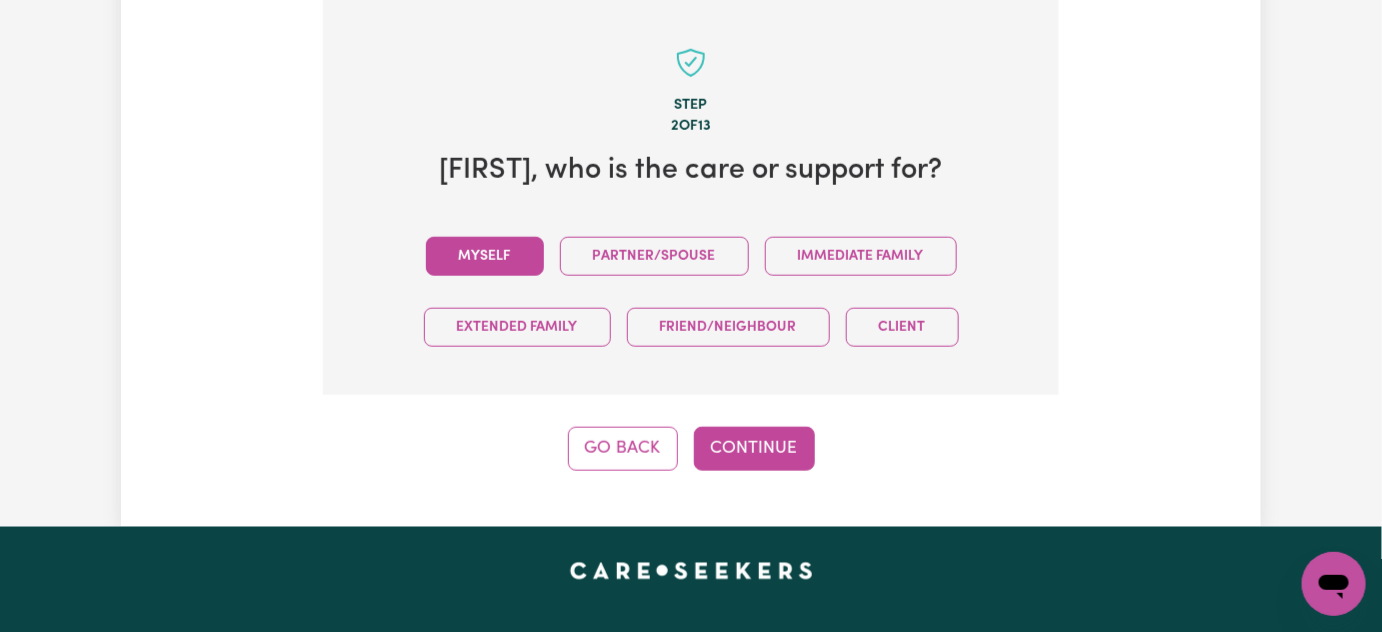 click on "Myself" at bounding box center (485, 256) 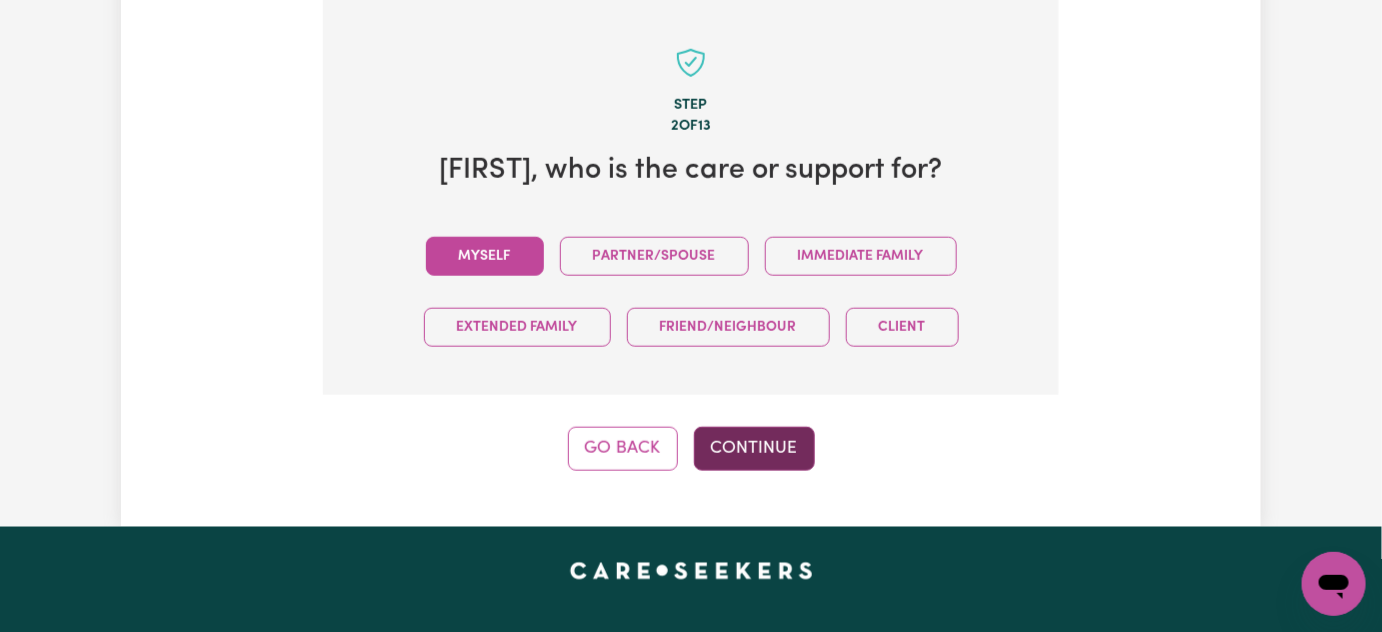 click on "Continue" at bounding box center [754, 449] 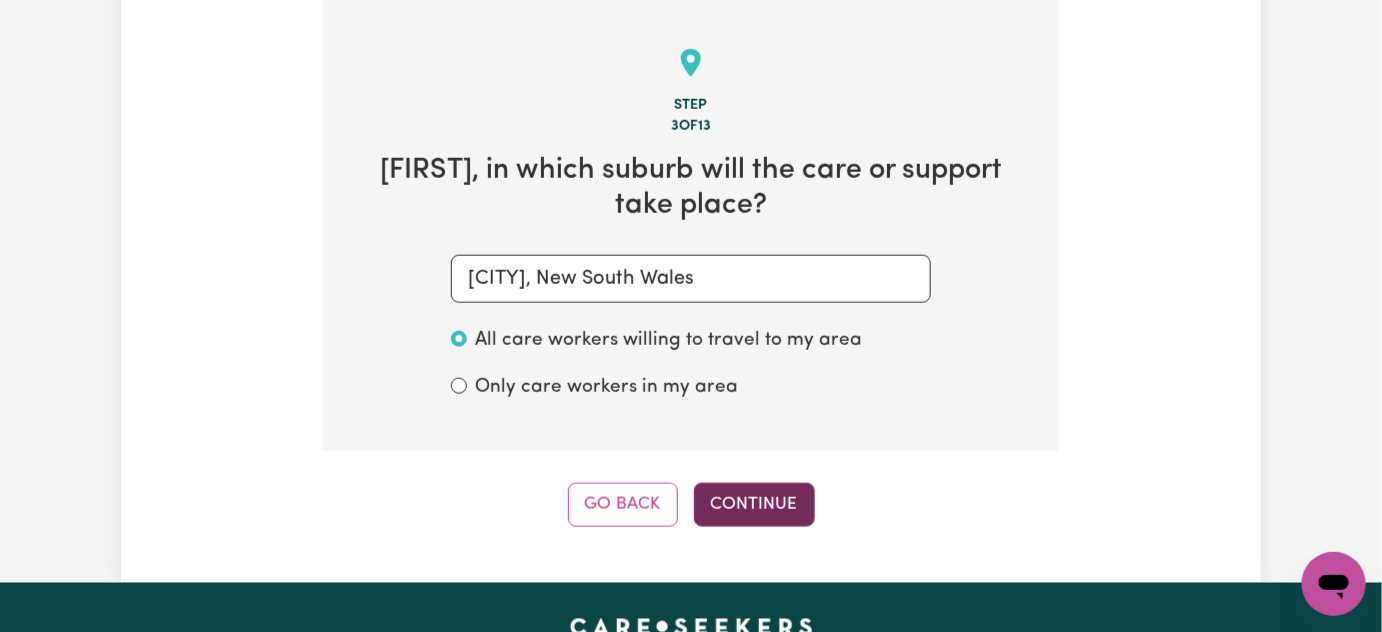 click on "Continue" at bounding box center (754, 505) 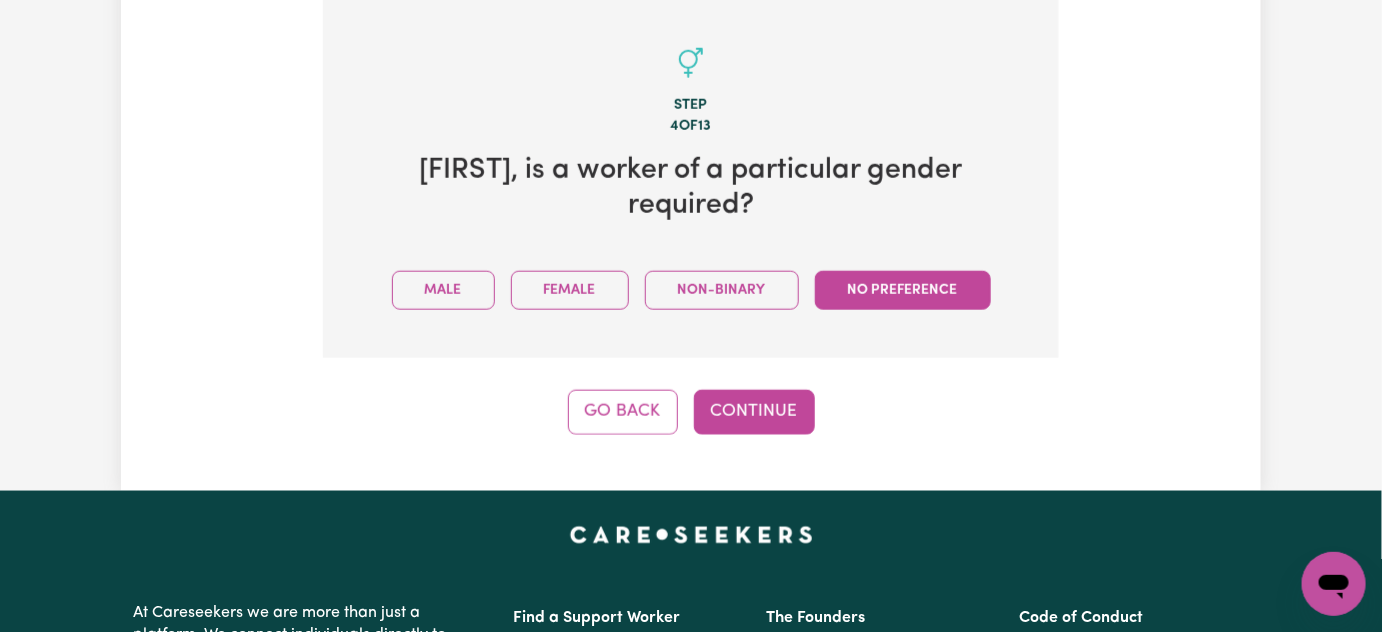 drag, startPoint x: 591, startPoint y: 265, endPoint x: 624, endPoint y: 287, distance: 39.661064 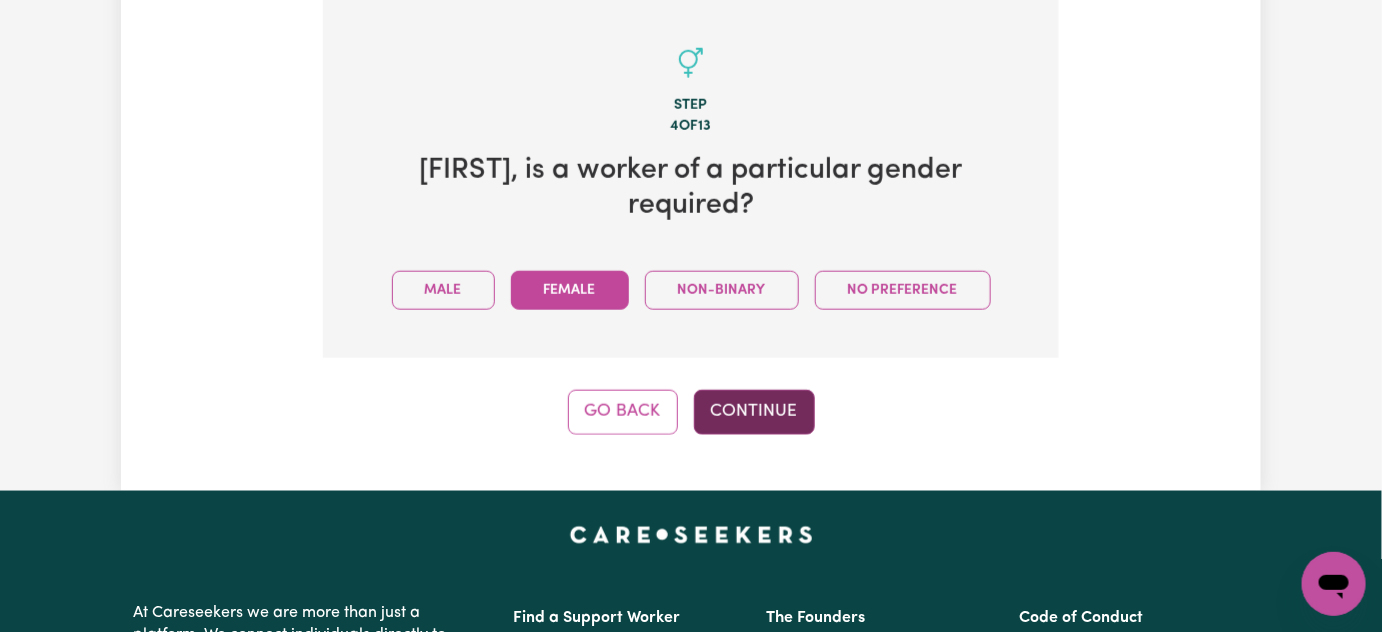 click on "Continue" at bounding box center (754, 412) 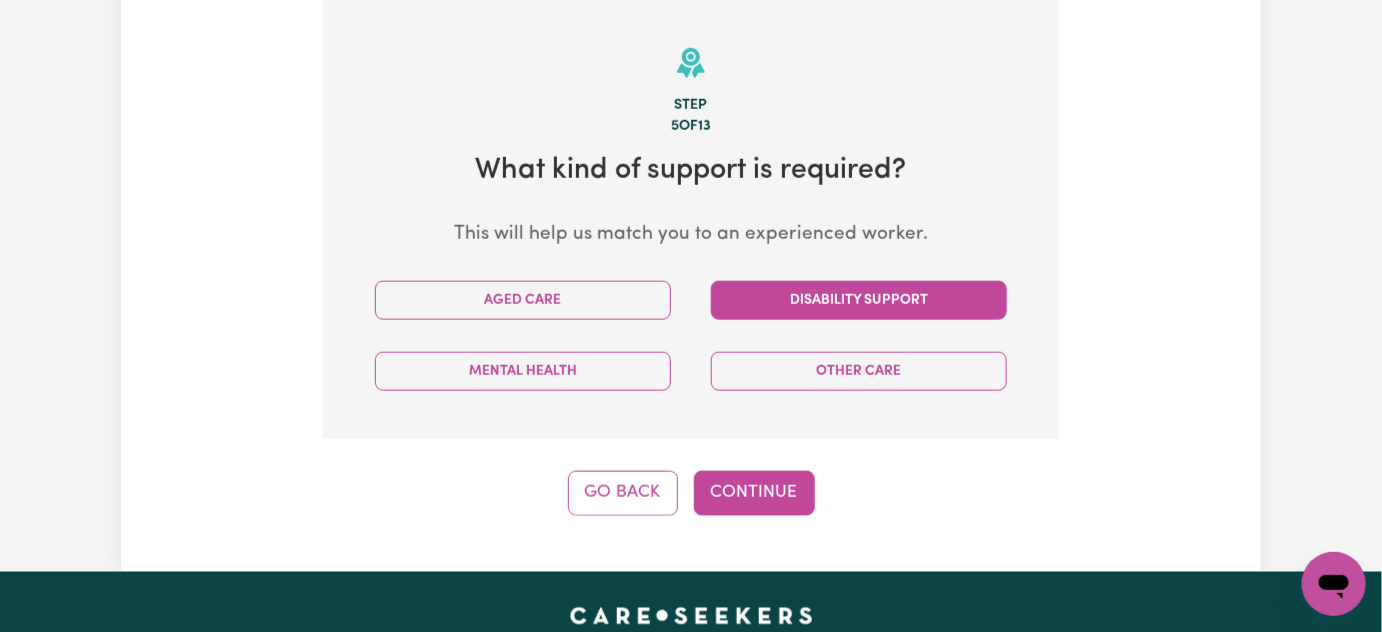 click on "Disability Support" at bounding box center [859, 300] 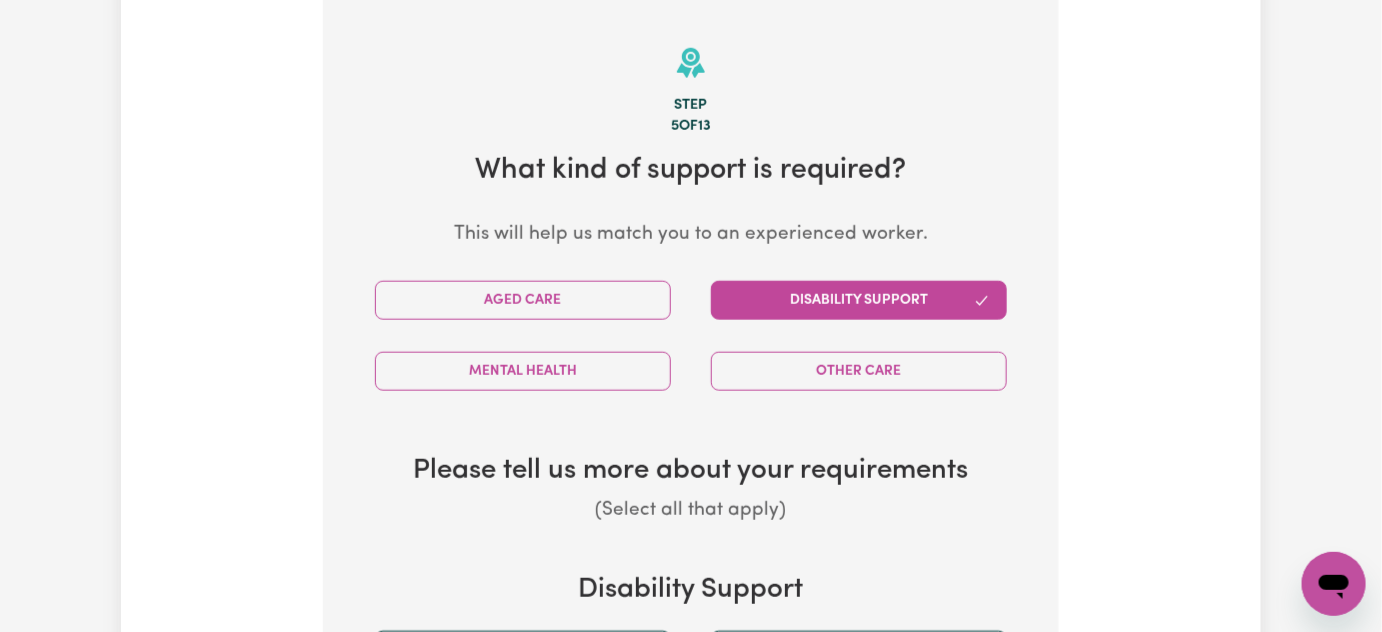 scroll, scrollTop: 985, scrollLeft: 0, axis: vertical 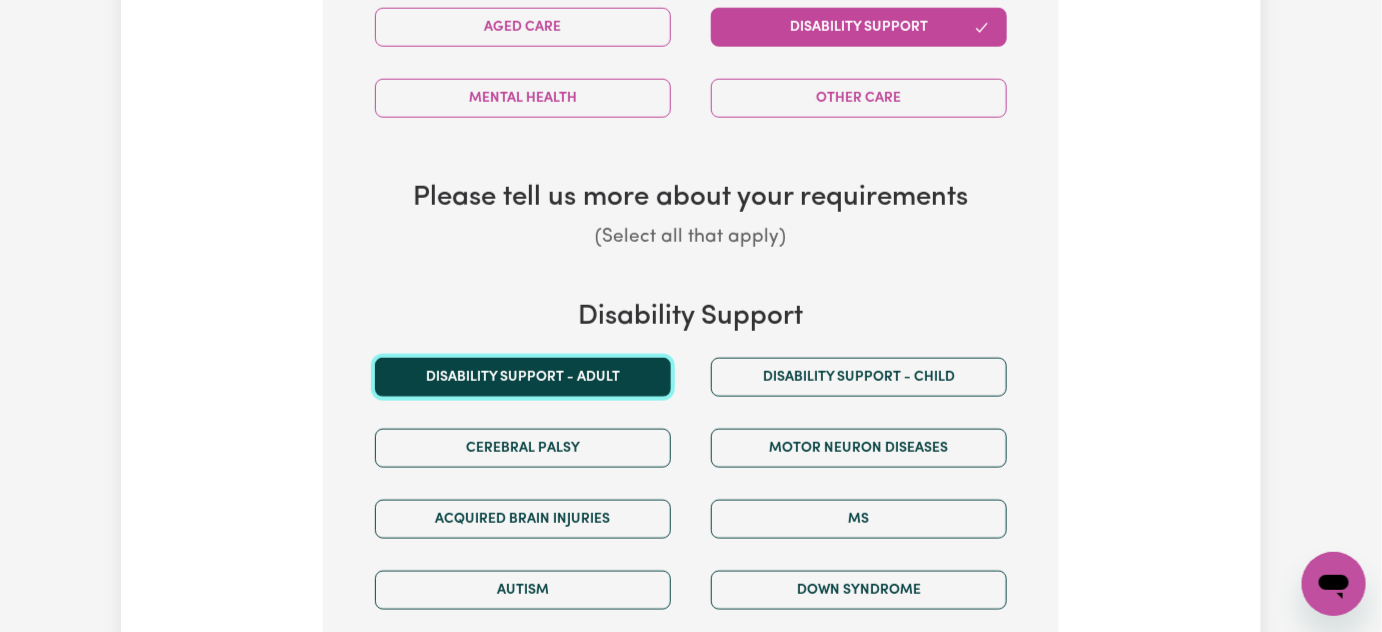 click on "Disability support - Adult" at bounding box center [523, 377] 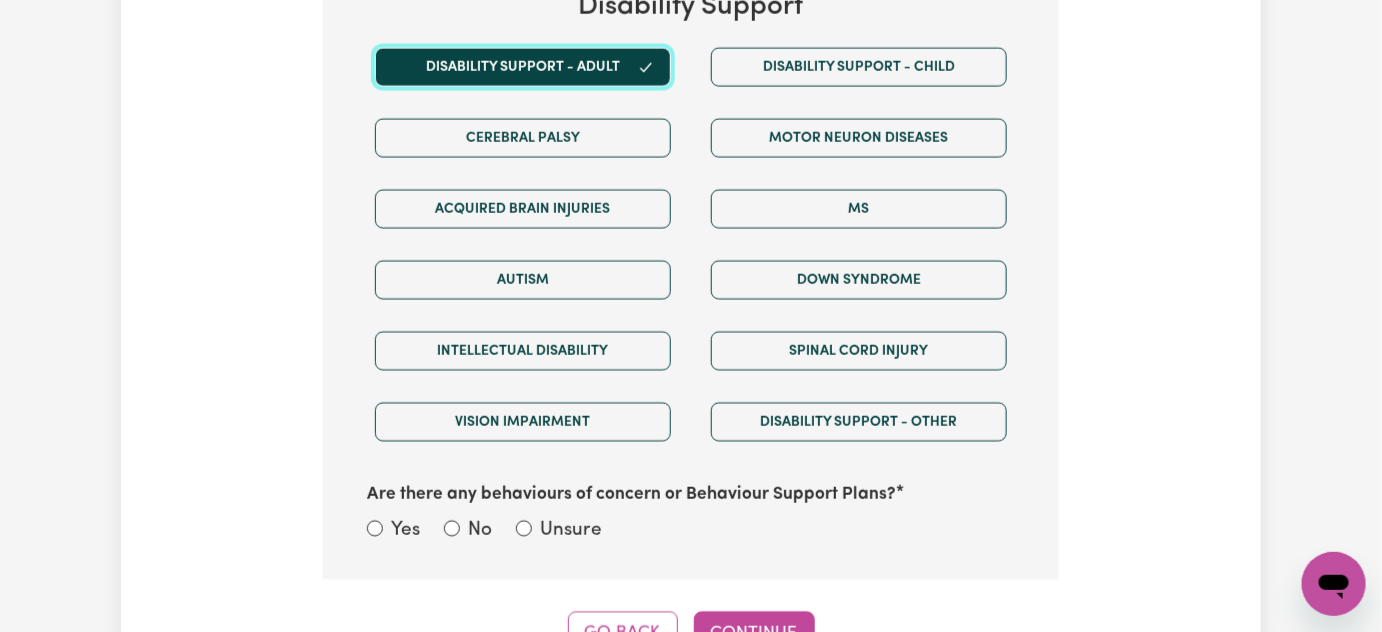 scroll, scrollTop: 1440, scrollLeft: 0, axis: vertical 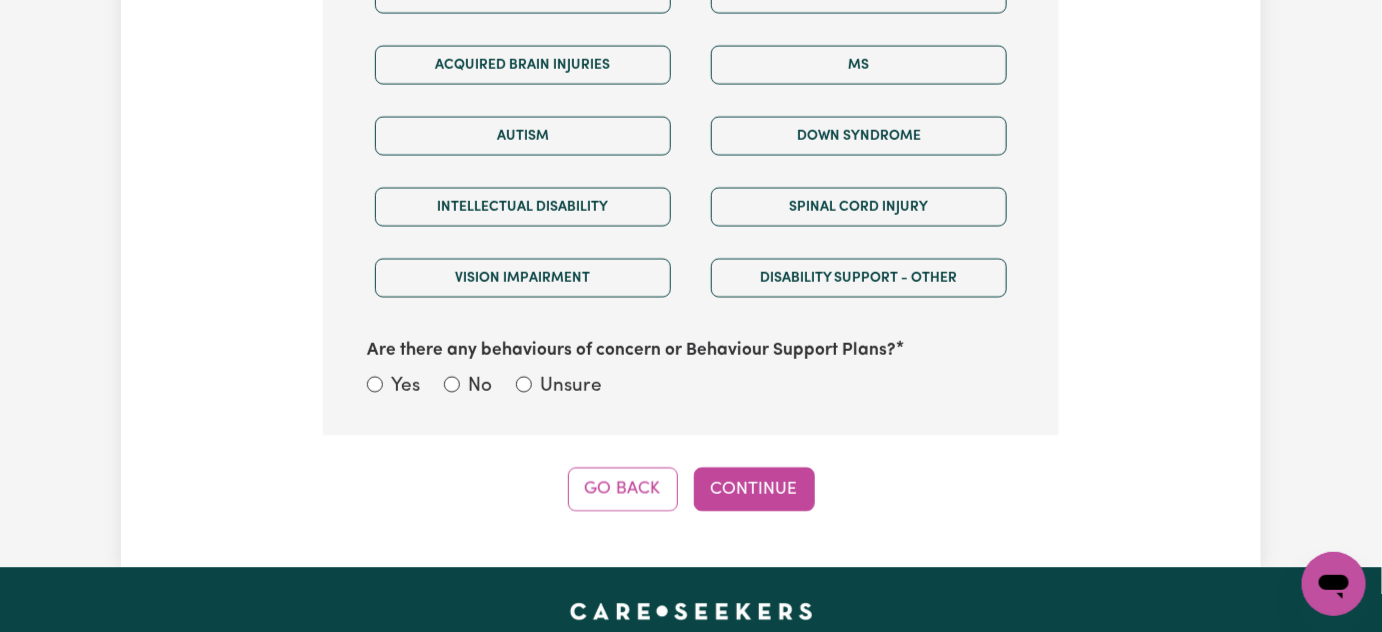 click on "Yes" at bounding box center (405, 386) 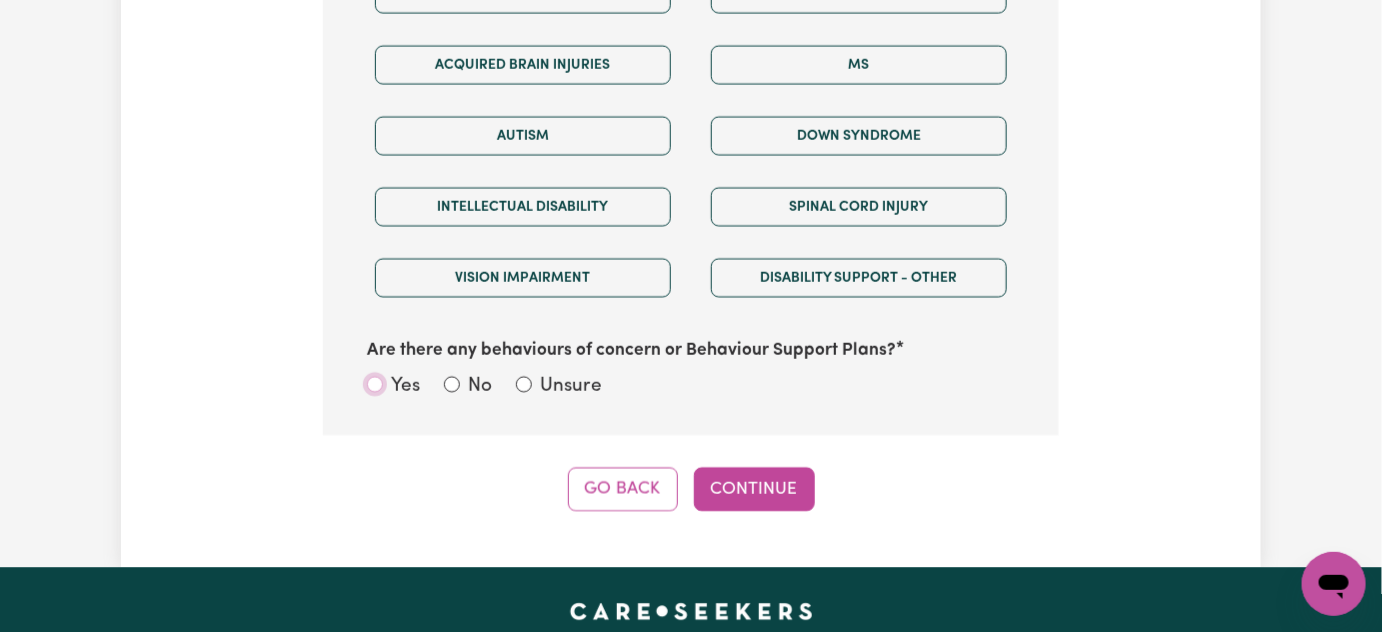 radio on "true" 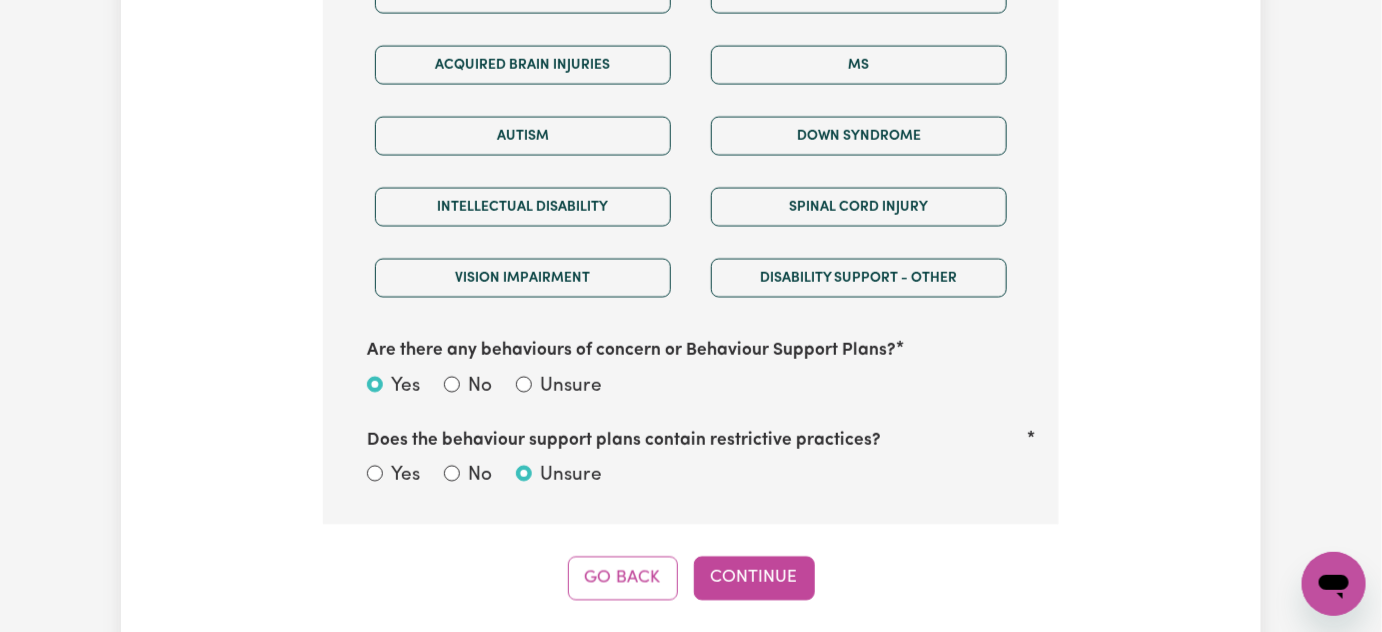 click on "No" at bounding box center (480, 475) 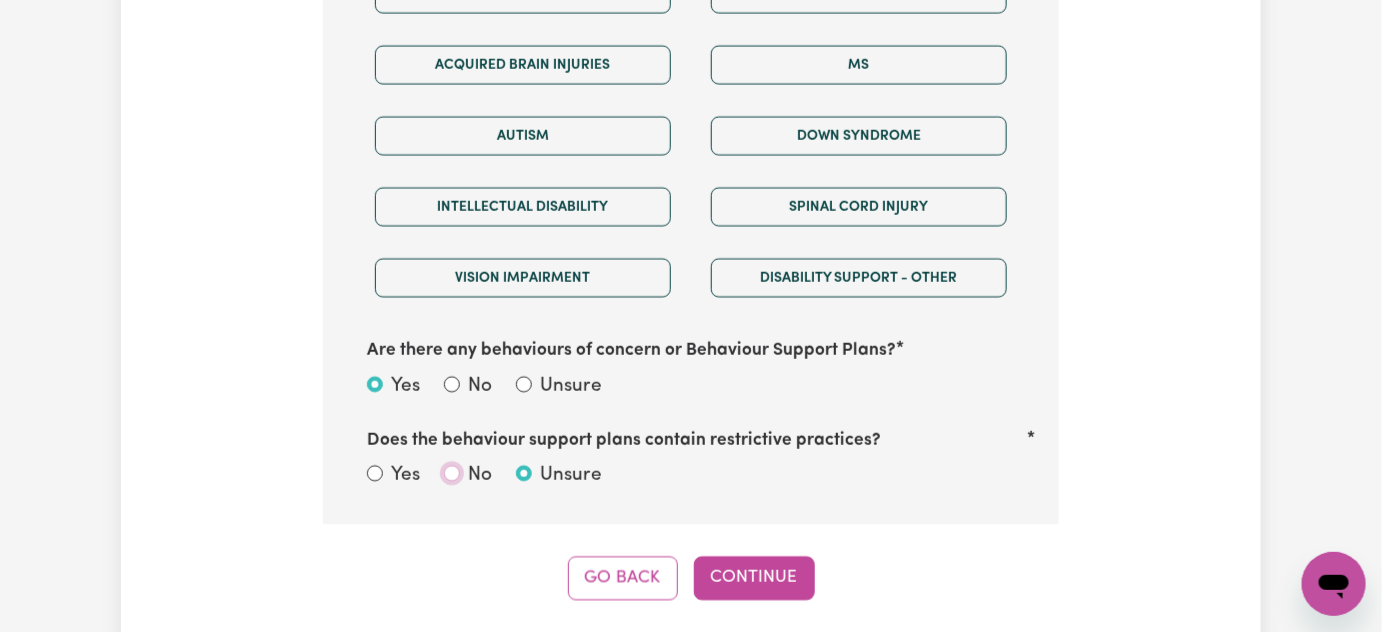 radio on "true" 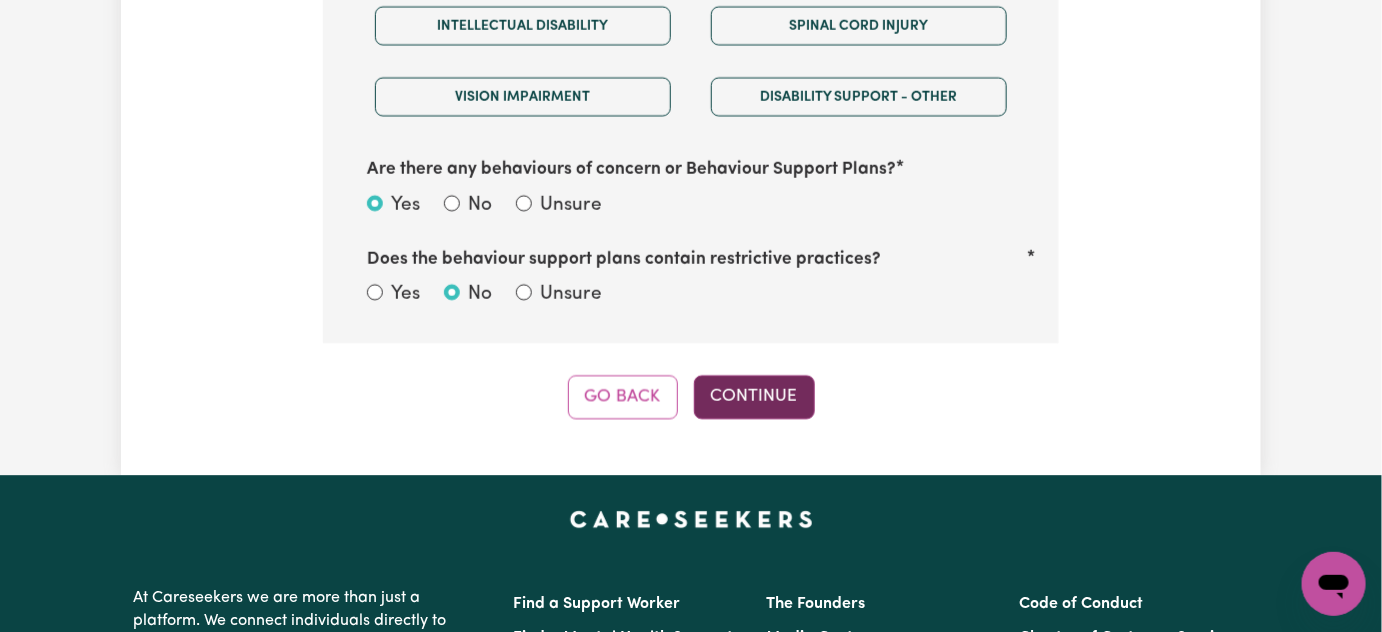 click on "Continue" at bounding box center (754, 397) 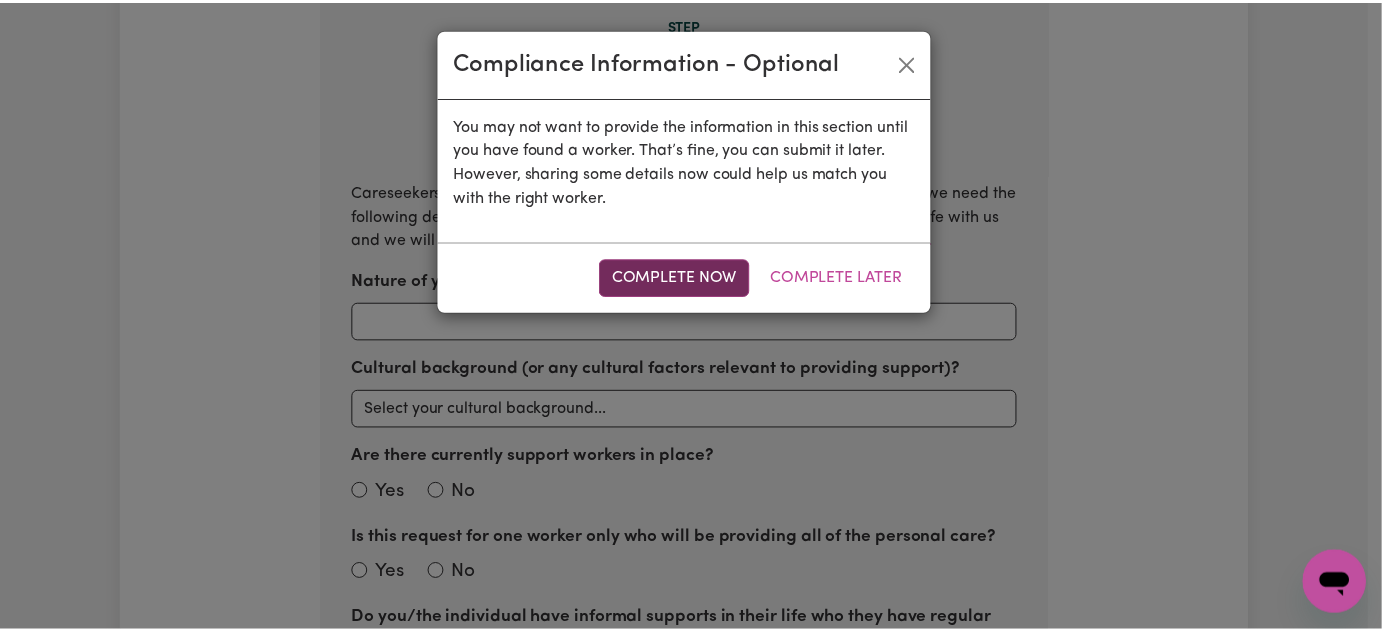 scroll, scrollTop: 712, scrollLeft: 0, axis: vertical 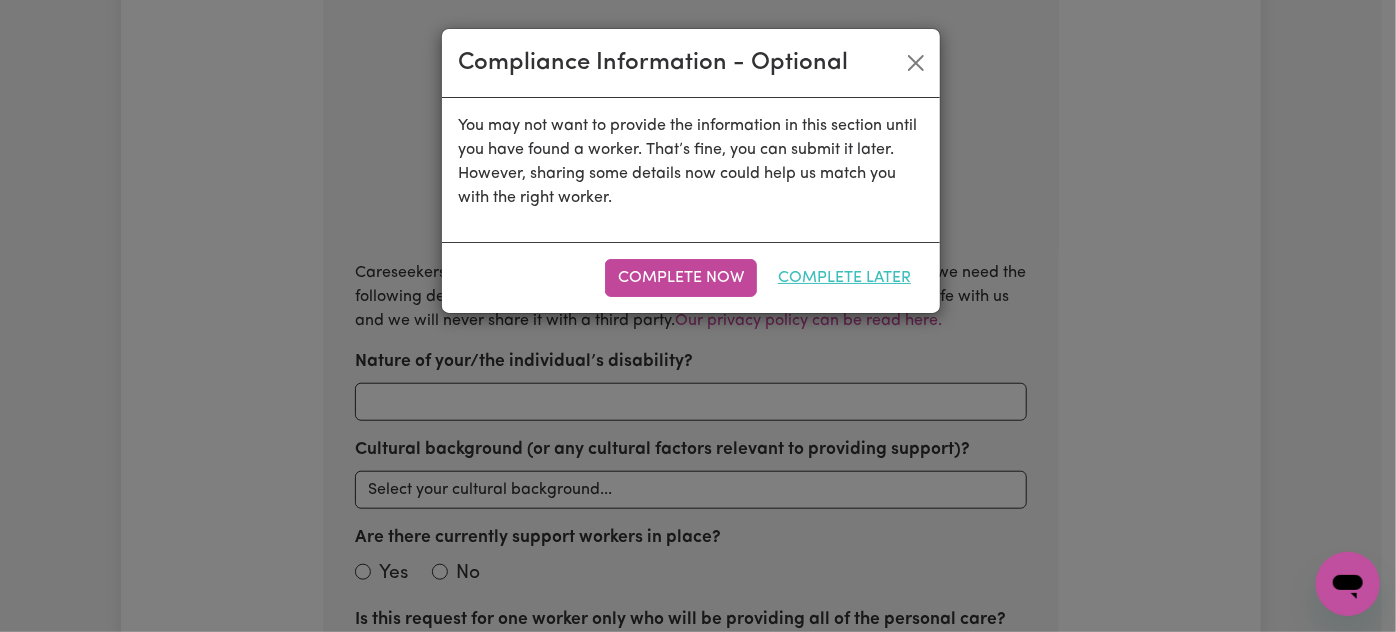 click on "Complete Later" at bounding box center [844, 278] 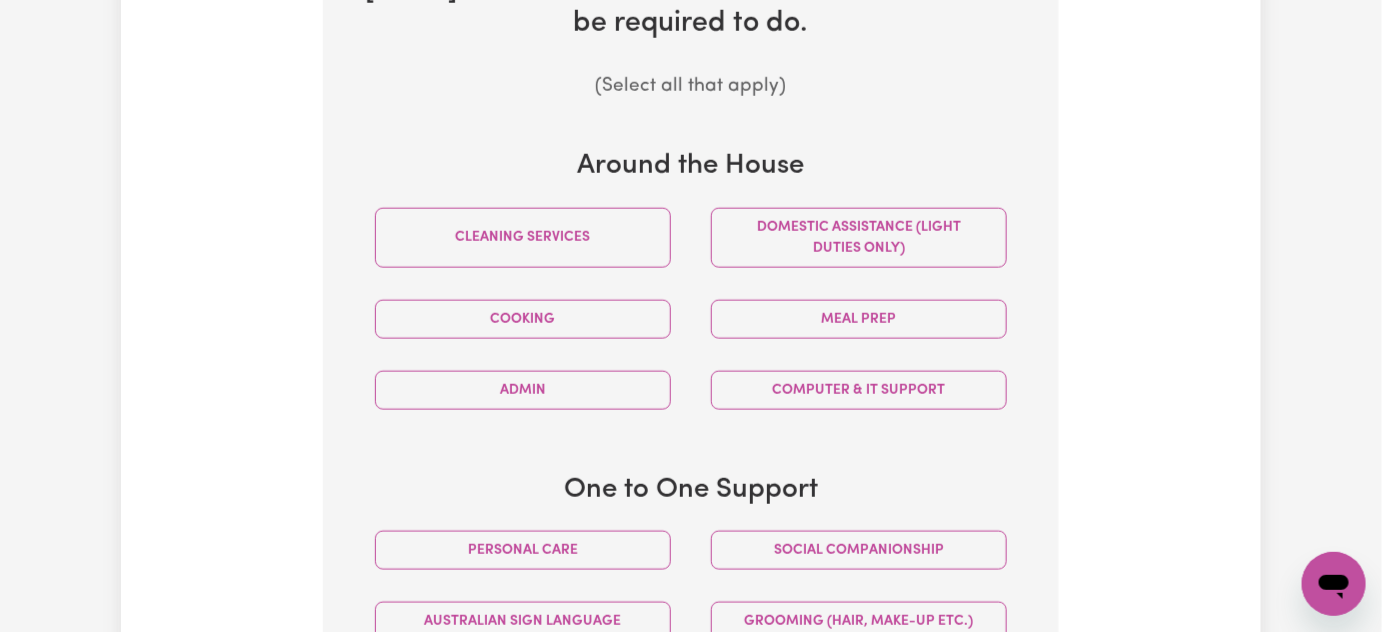 scroll, scrollTop: 1167, scrollLeft: 0, axis: vertical 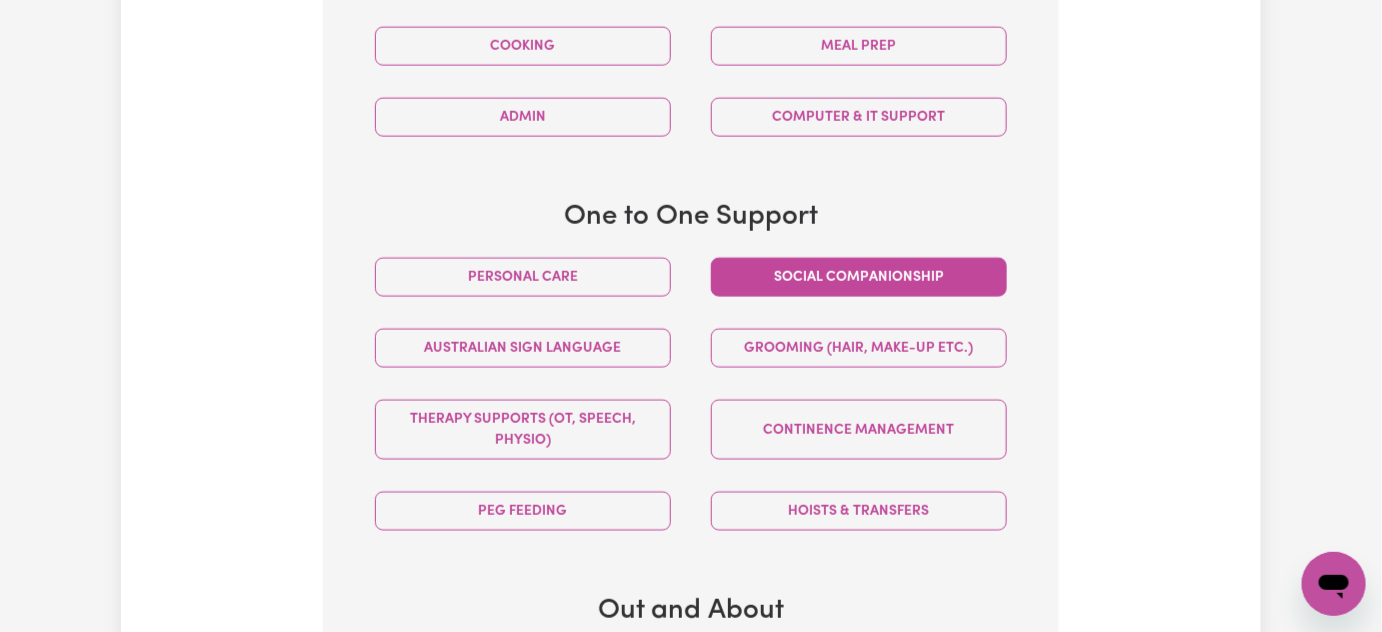 click on "Social companionship" at bounding box center [859, 277] 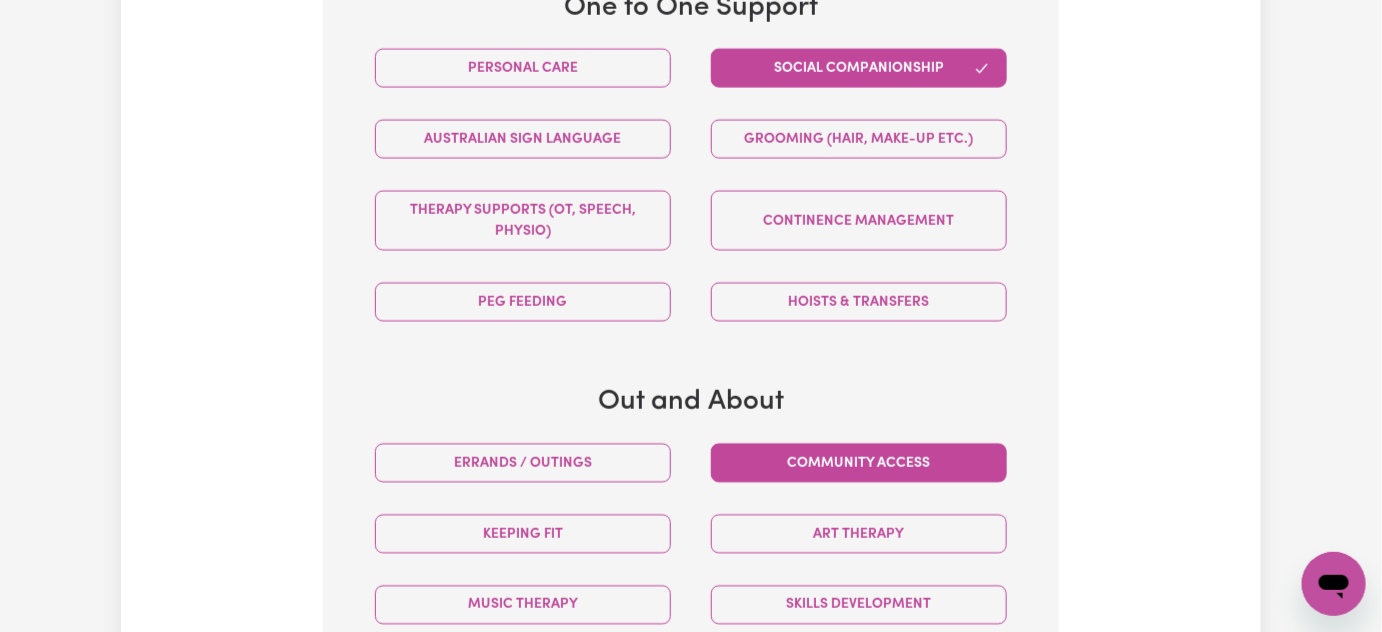 scroll, scrollTop: 1530, scrollLeft: 0, axis: vertical 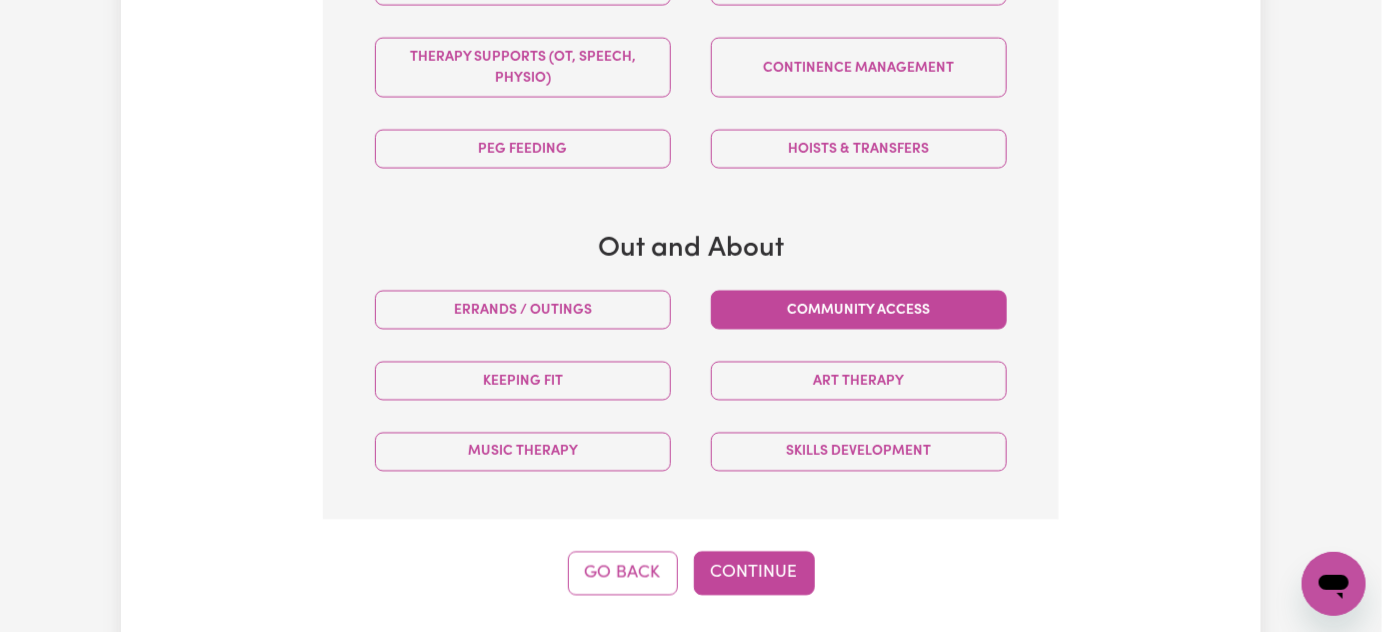 click on "Community access" at bounding box center [859, 309] 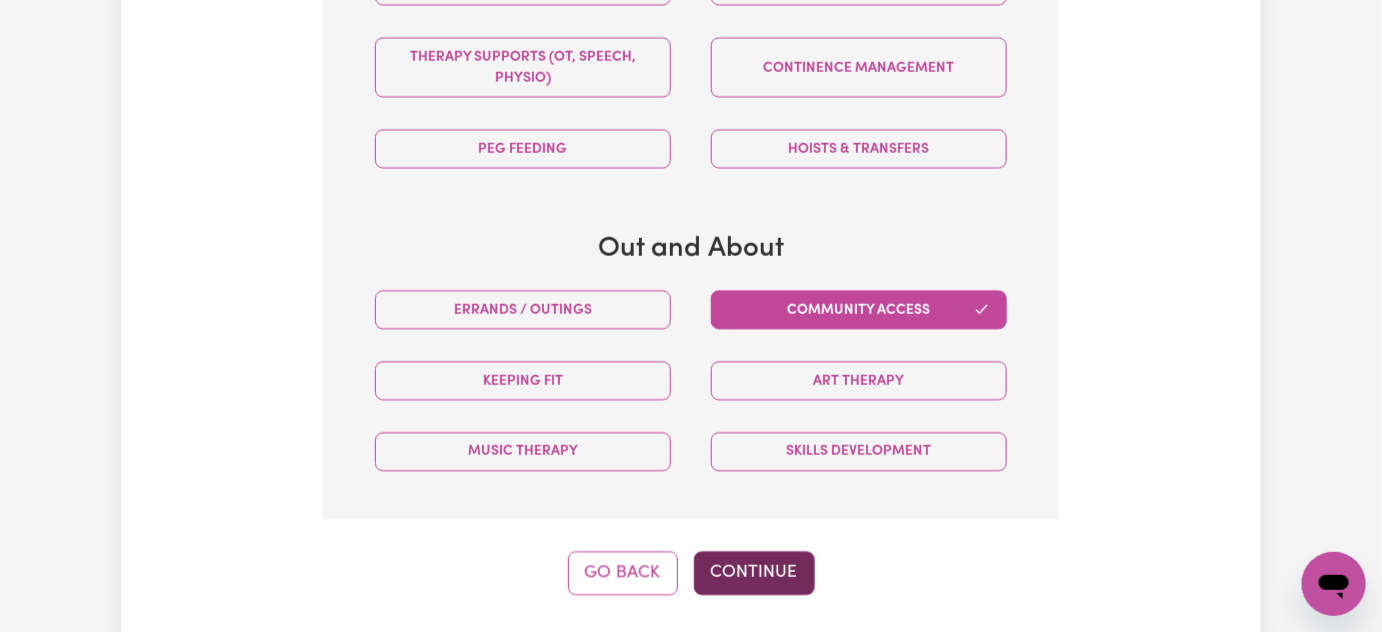 click on "Continue" at bounding box center [754, 573] 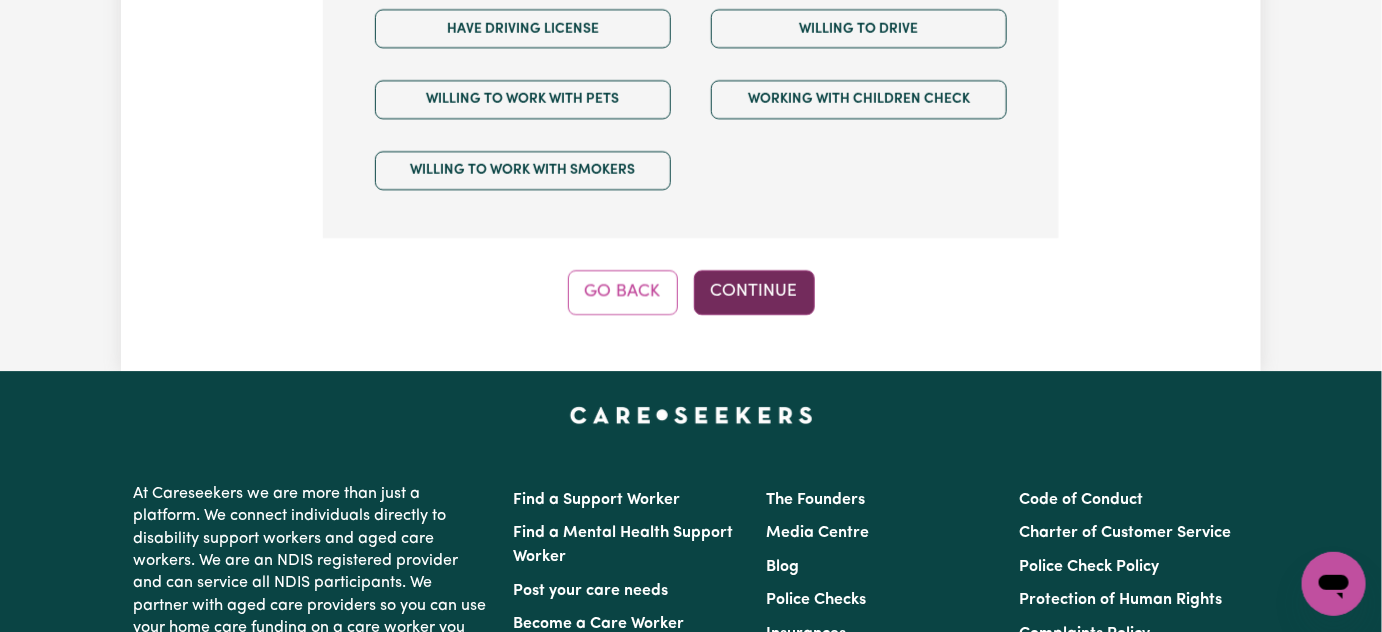 click on "Continue" at bounding box center (754, 292) 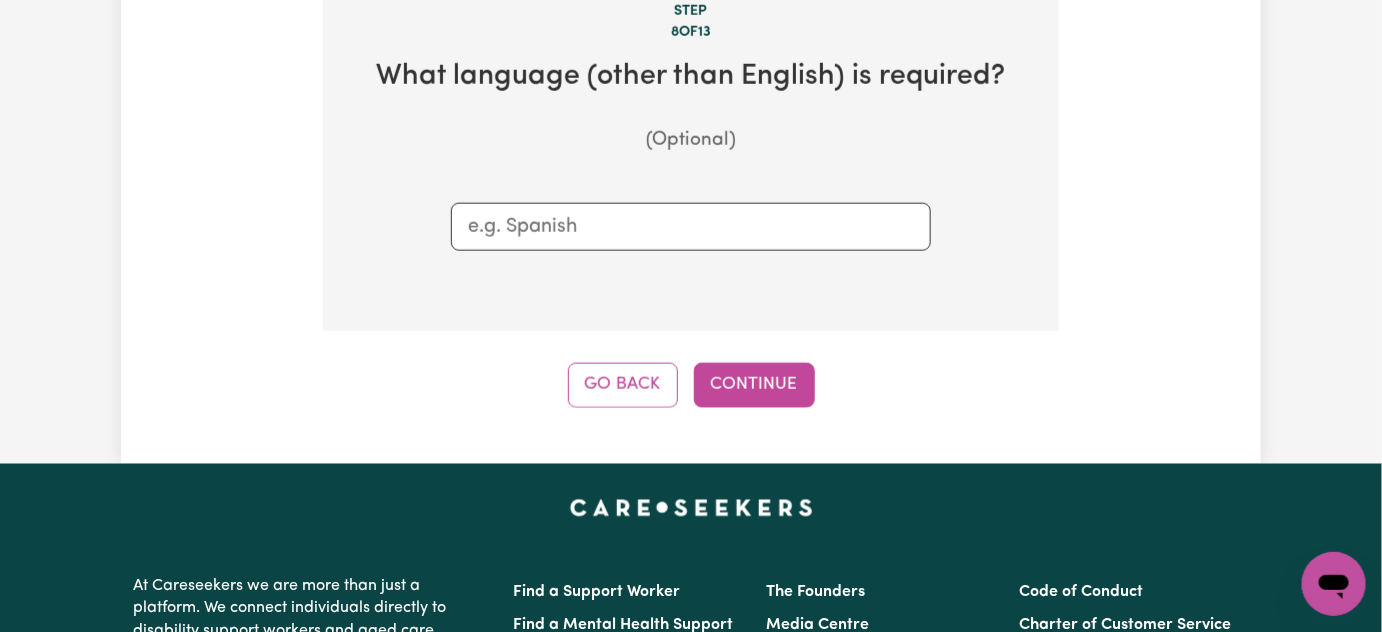 scroll, scrollTop: 712, scrollLeft: 0, axis: vertical 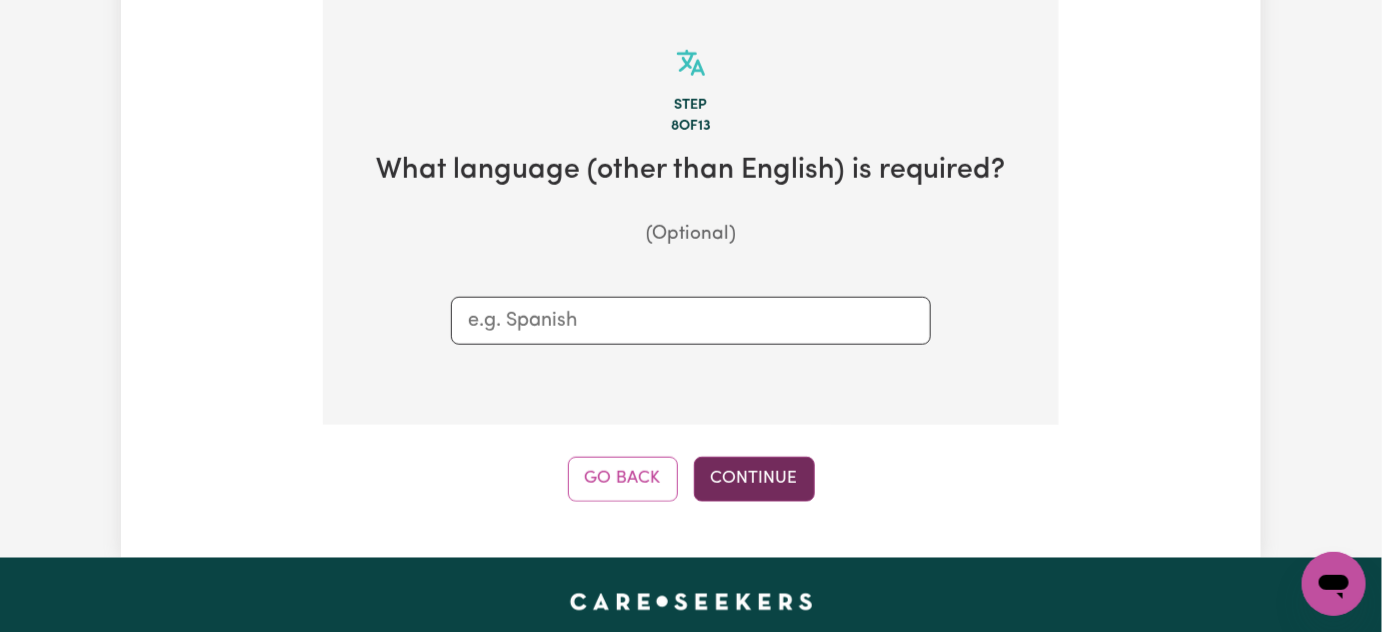 click on "Continue" at bounding box center [754, 479] 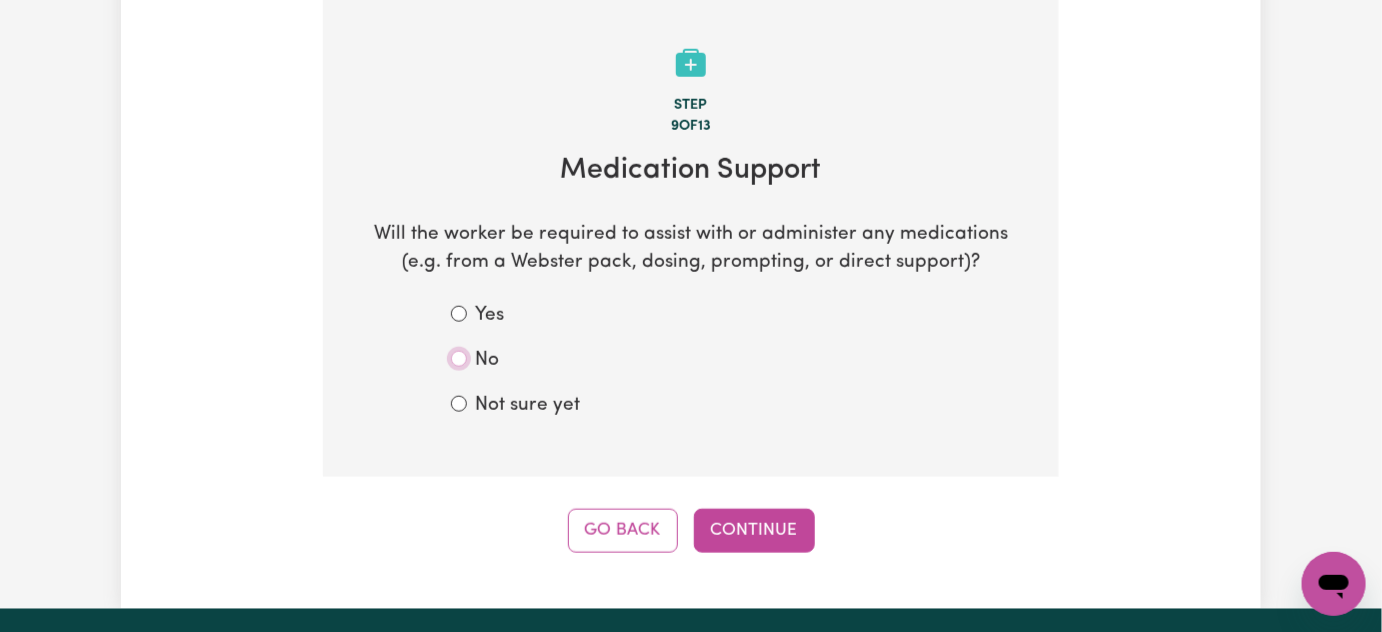 click on "No" at bounding box center (459, 359) 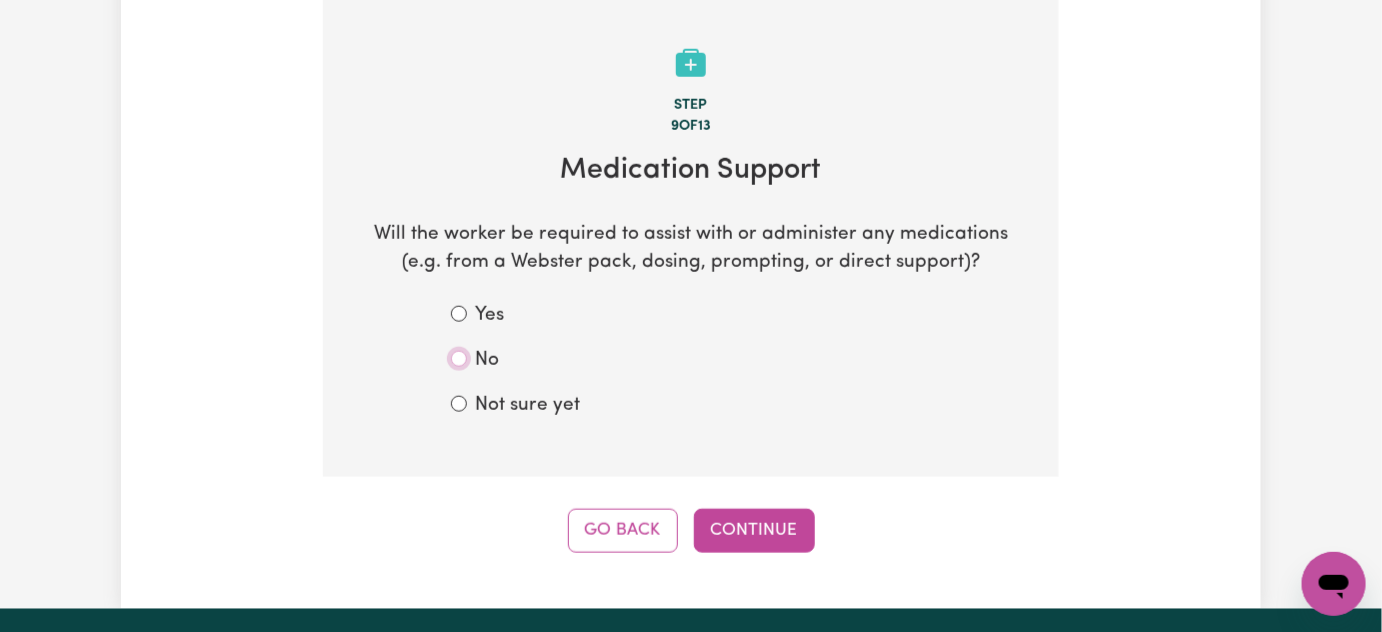 radio on "true" 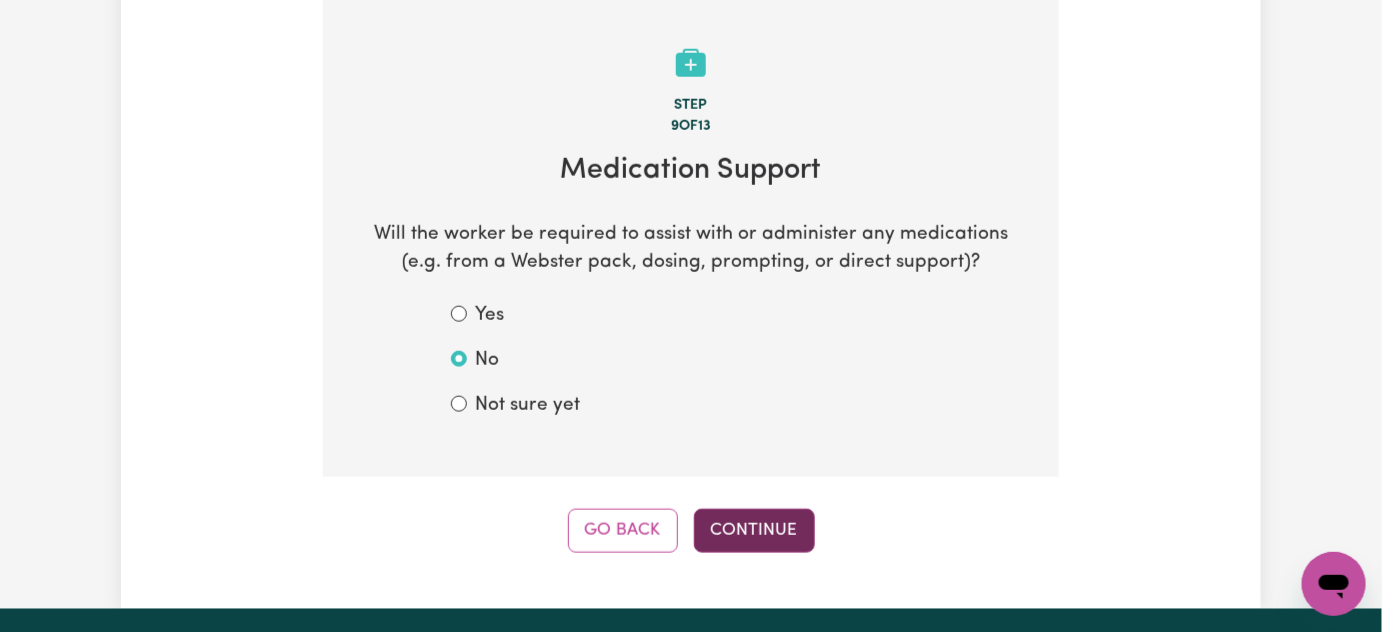 click on "Continue" at bounding box center (754, 531) 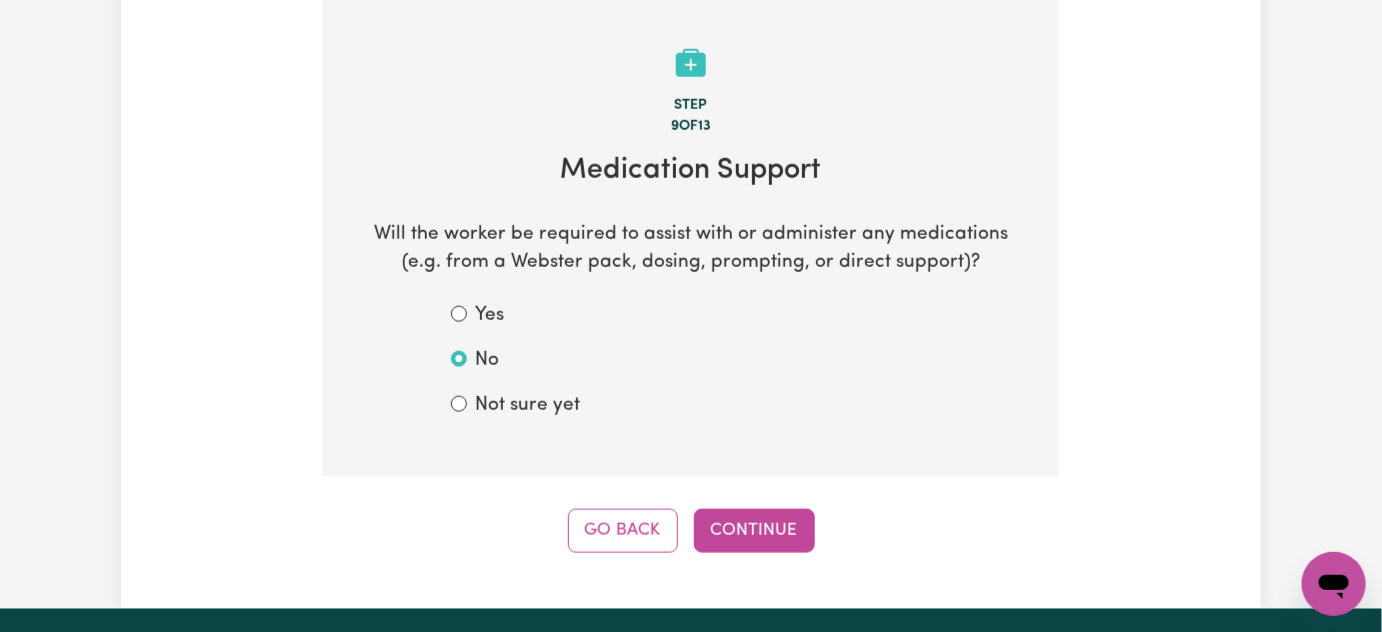 click on "You will be assigned your own Careseekers Account Manager who will be in touch once the job has been posted." at bounding box center [691, -175] 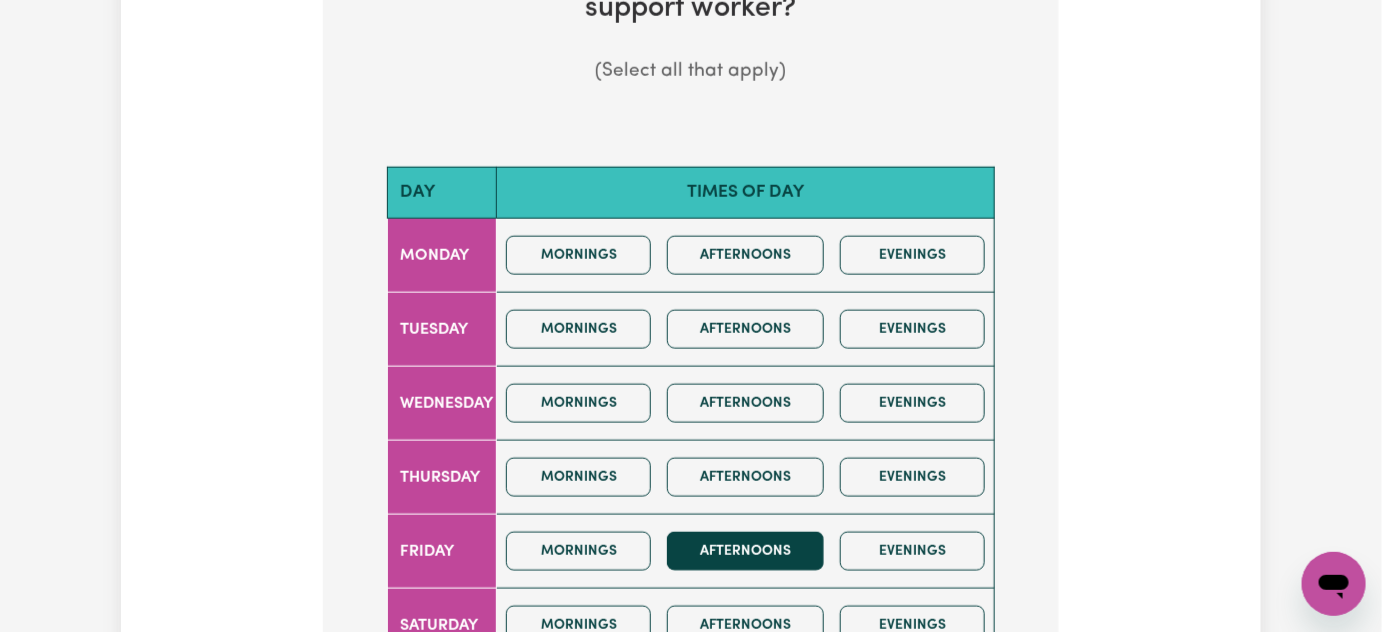 scroll, scrollTop: 1000, scrollLeft: 0, axis: vertical 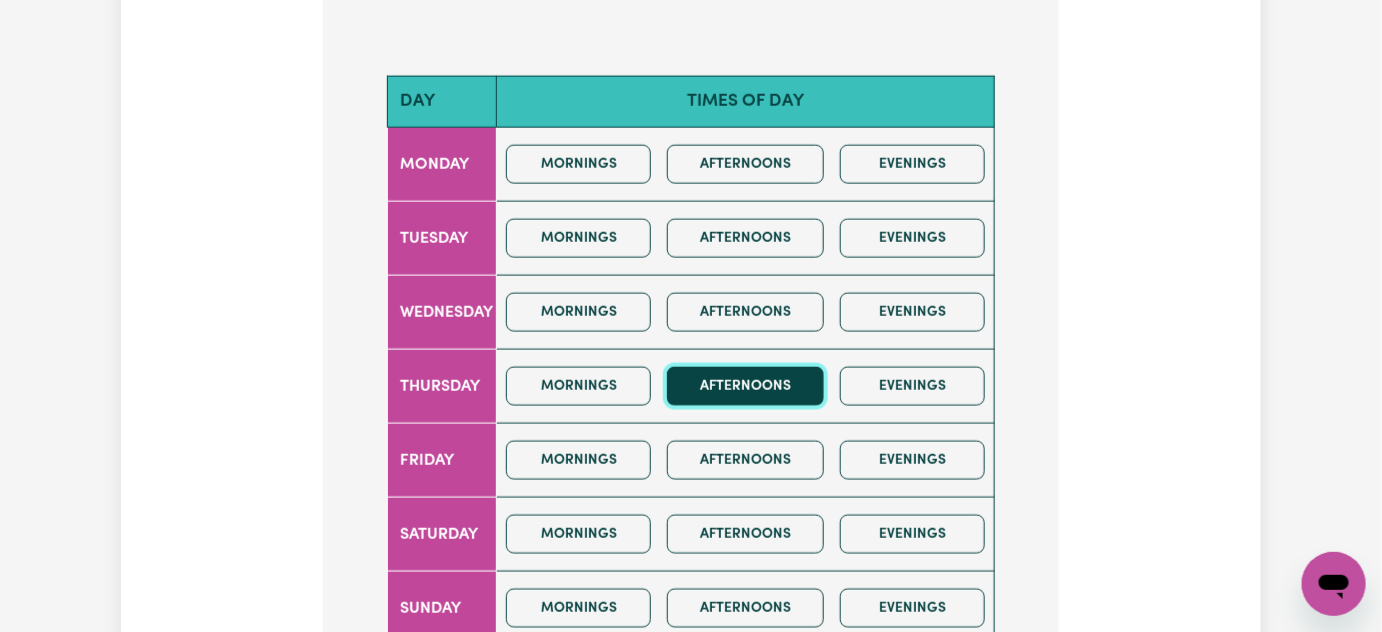 click on "Afternoons" at bounding box center [745, 386] 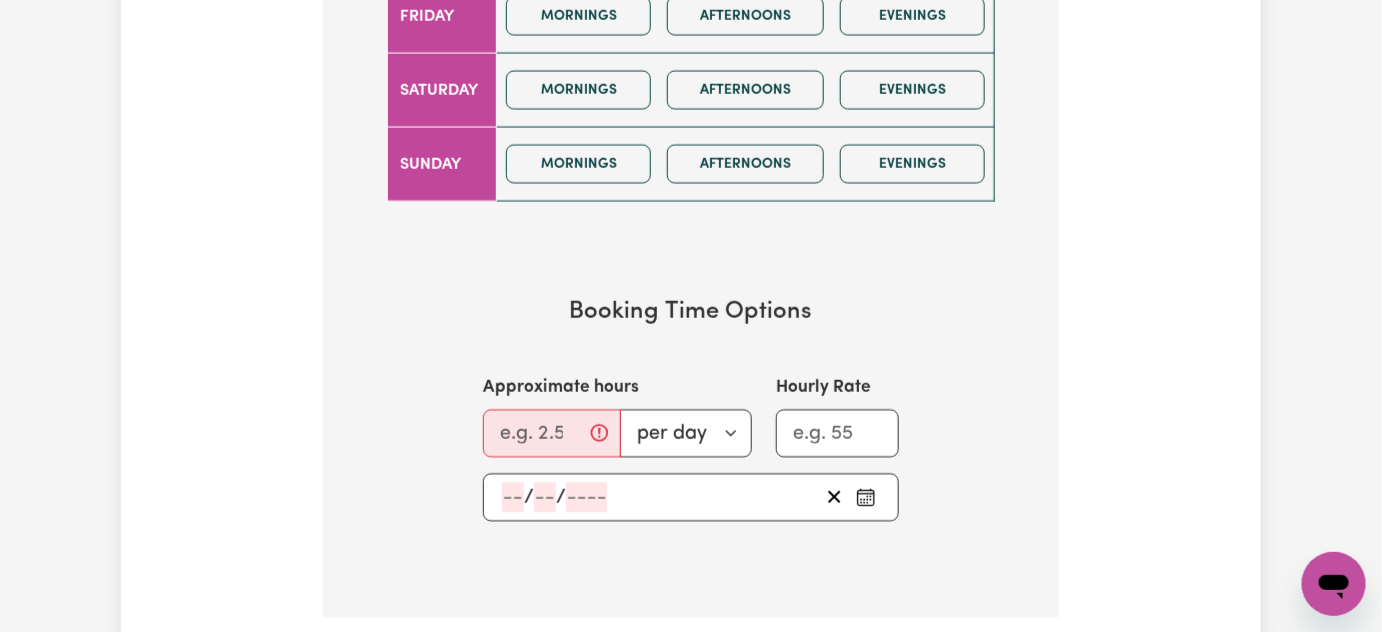 scroll, scrollTop: 1454, scrollLeft: 0, axis: vertical 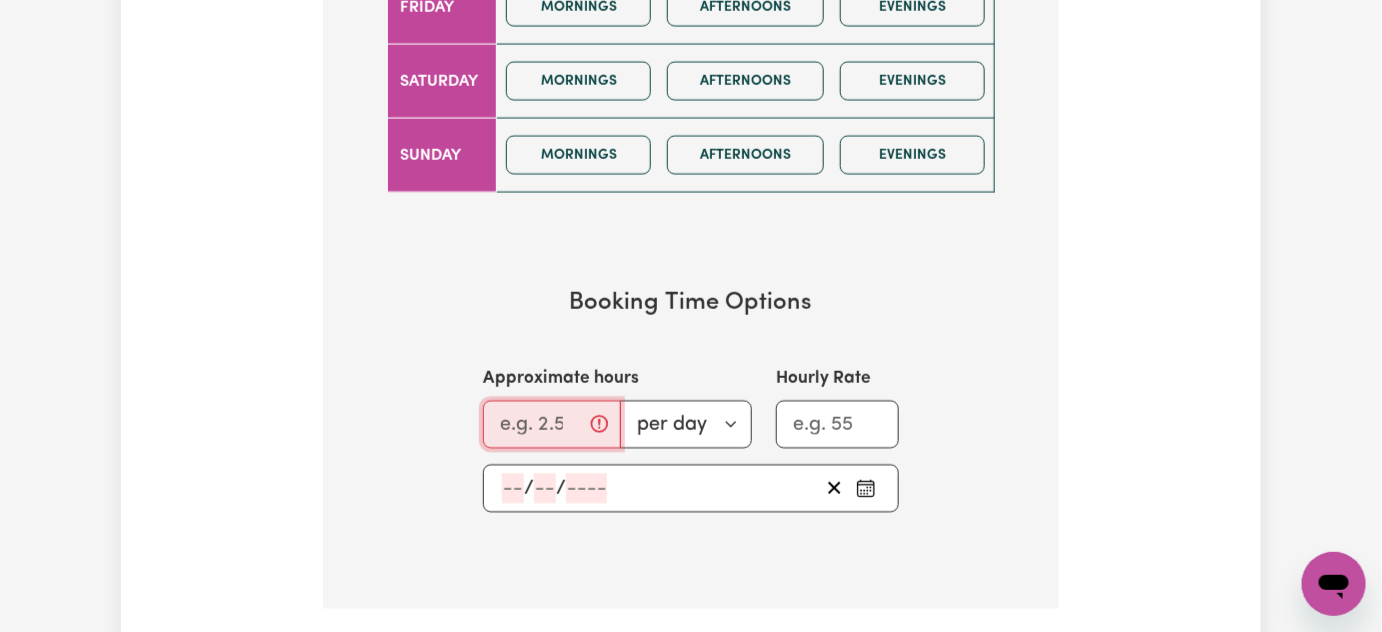 click on "Approximate hours" at bounding box center [552, 424] 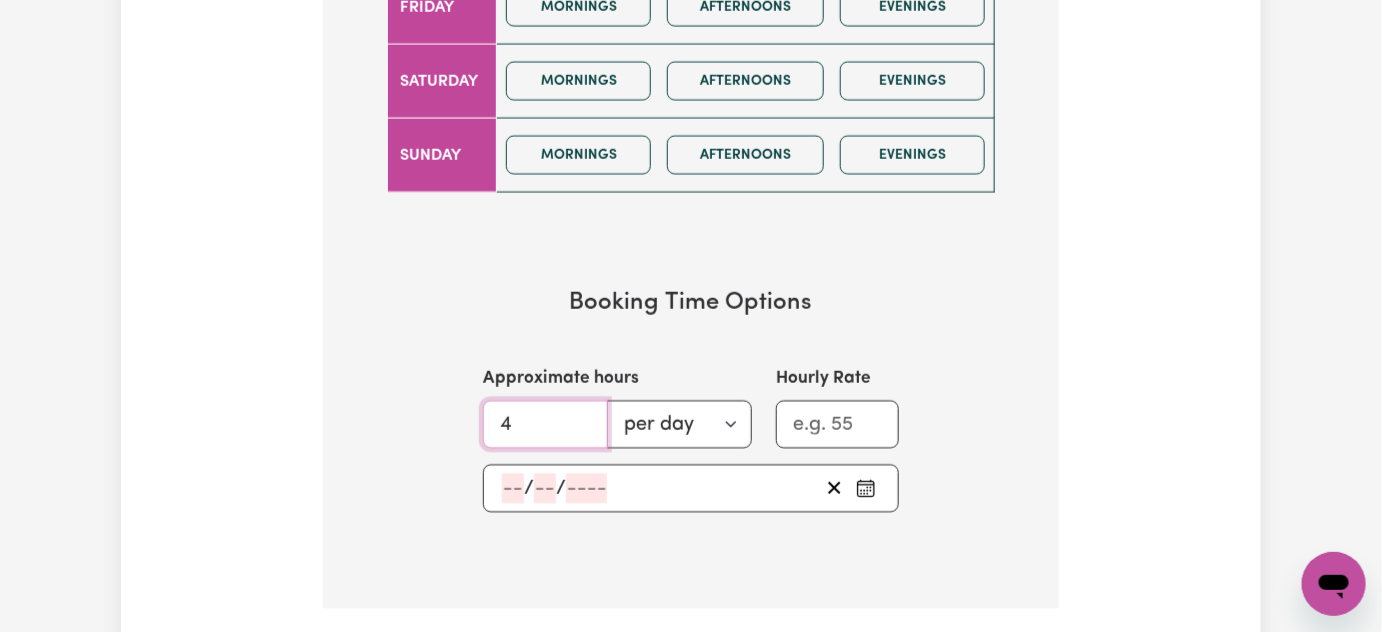 type on "4" 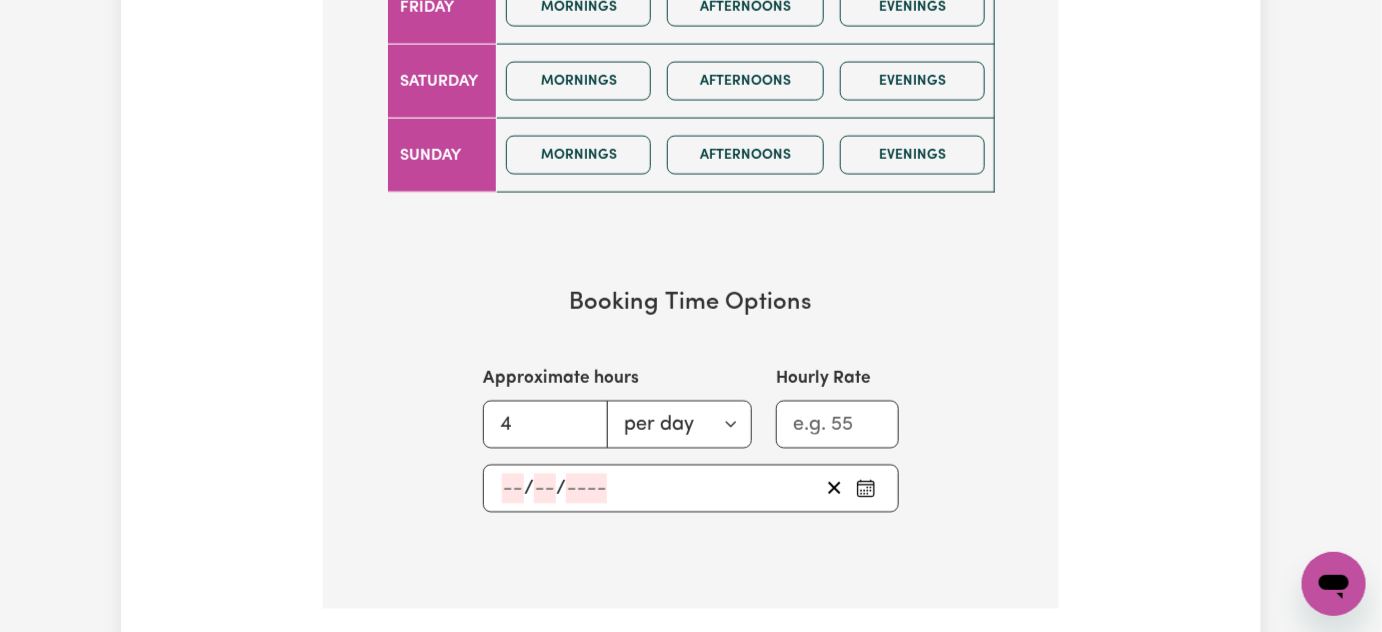 click 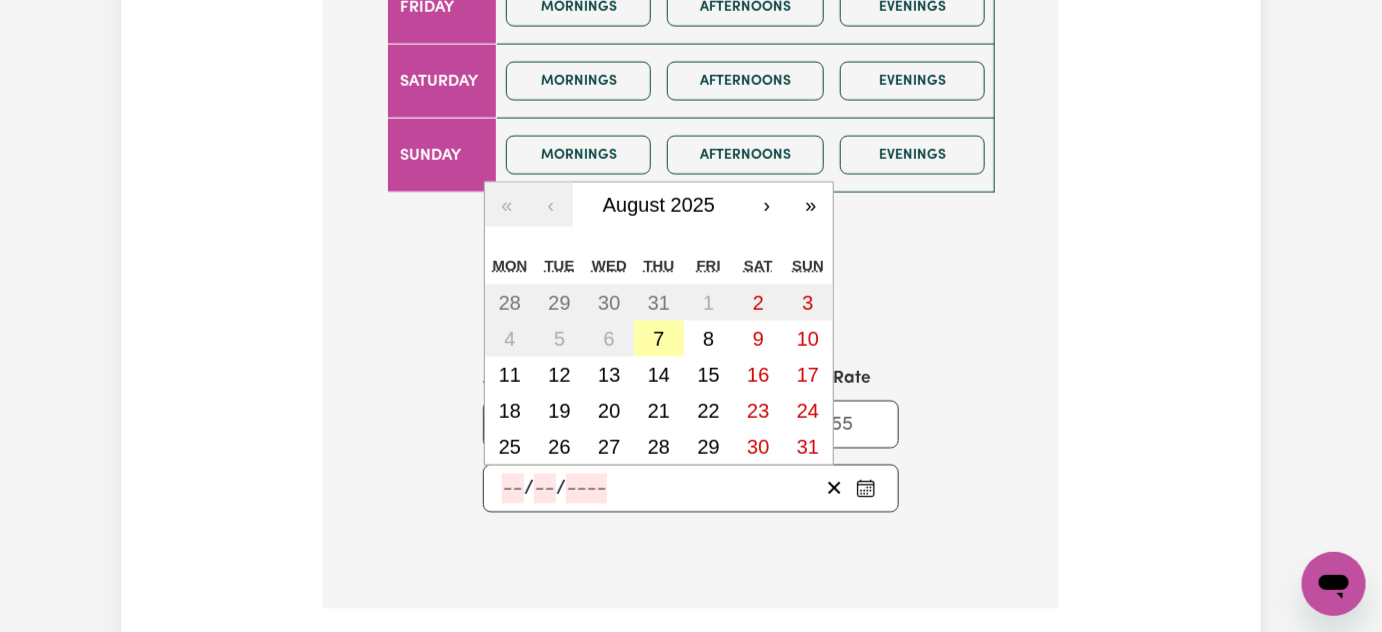 click on "7" at bounding box center (658, 338) 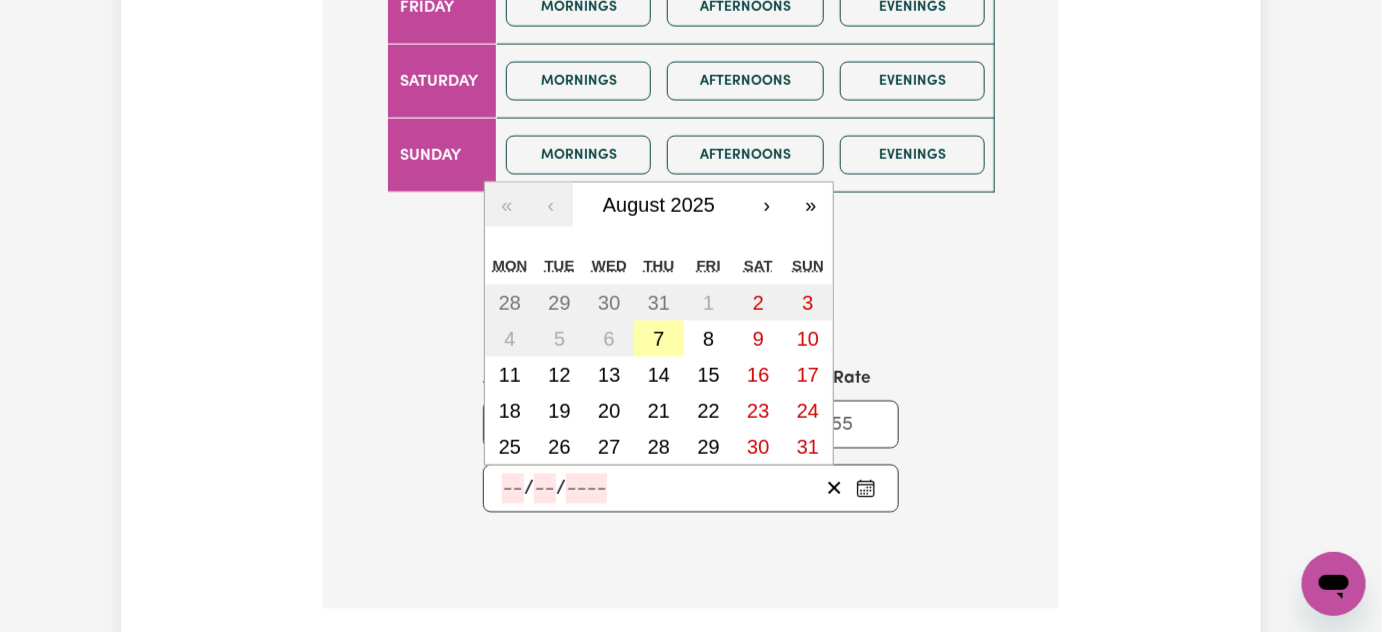 type on "8" 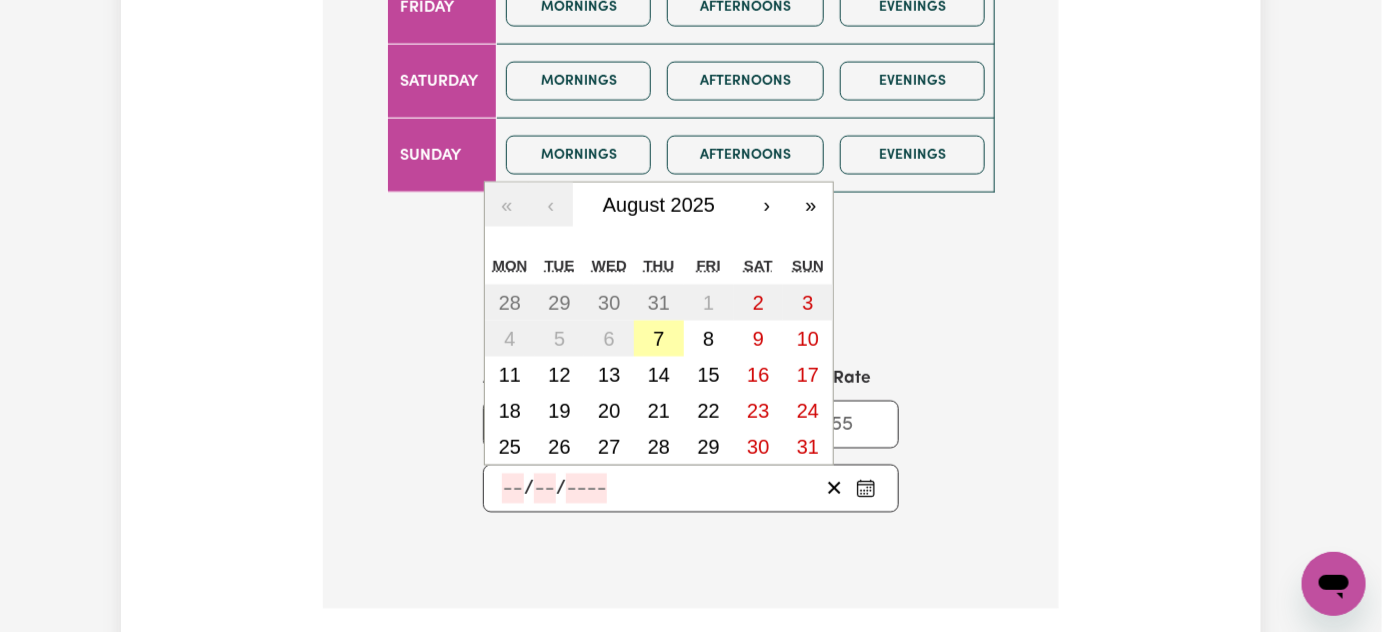 type on "2025" 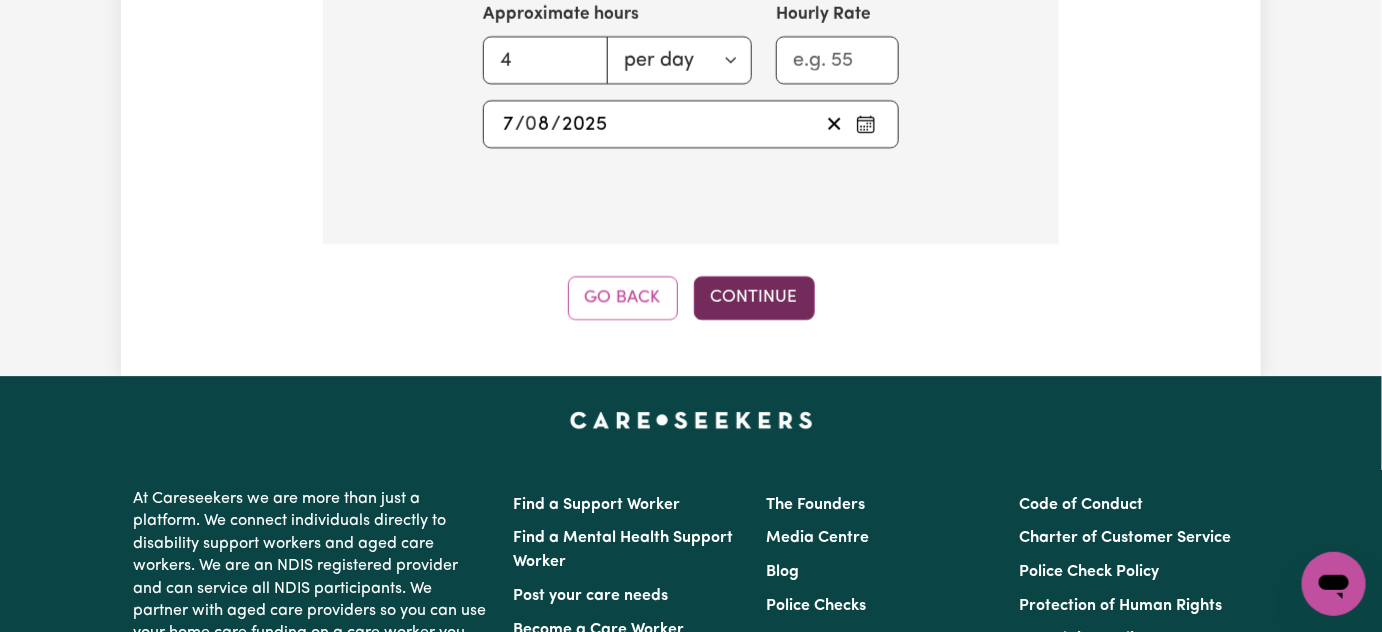 click on "Continue" at bounding box center (754, 298) 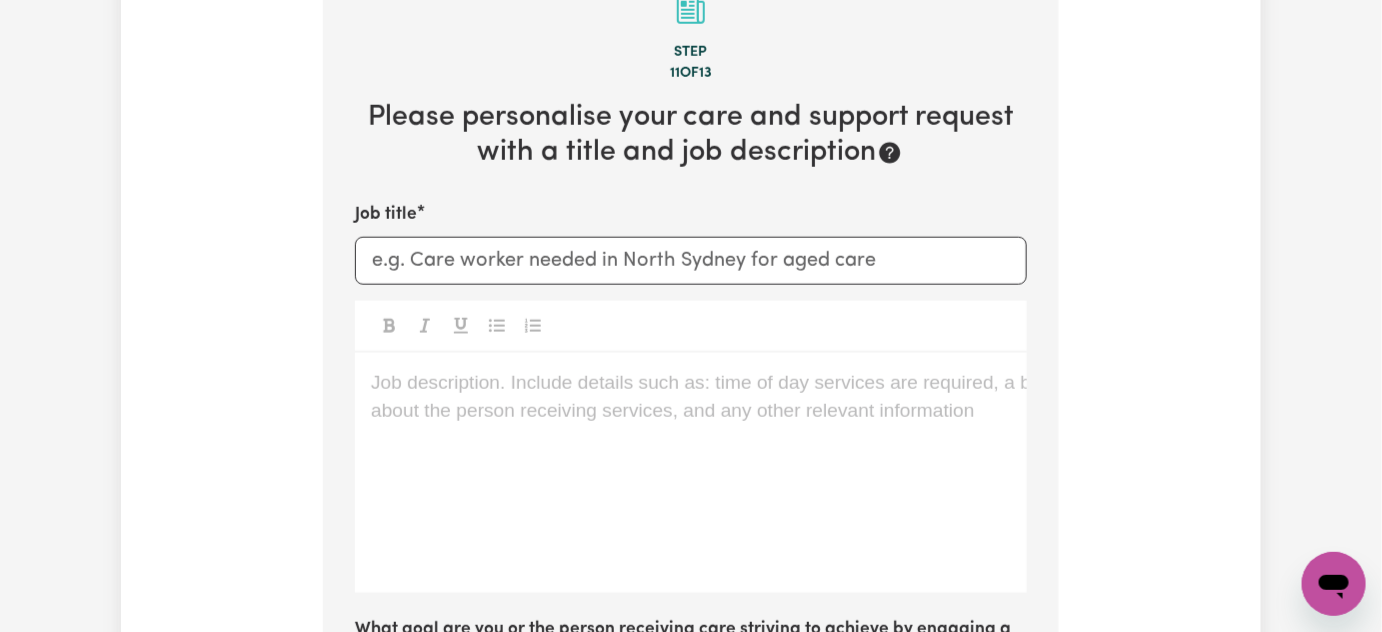 scroll, scrollTop: 712, scrollLeft: 0, axis: vertical 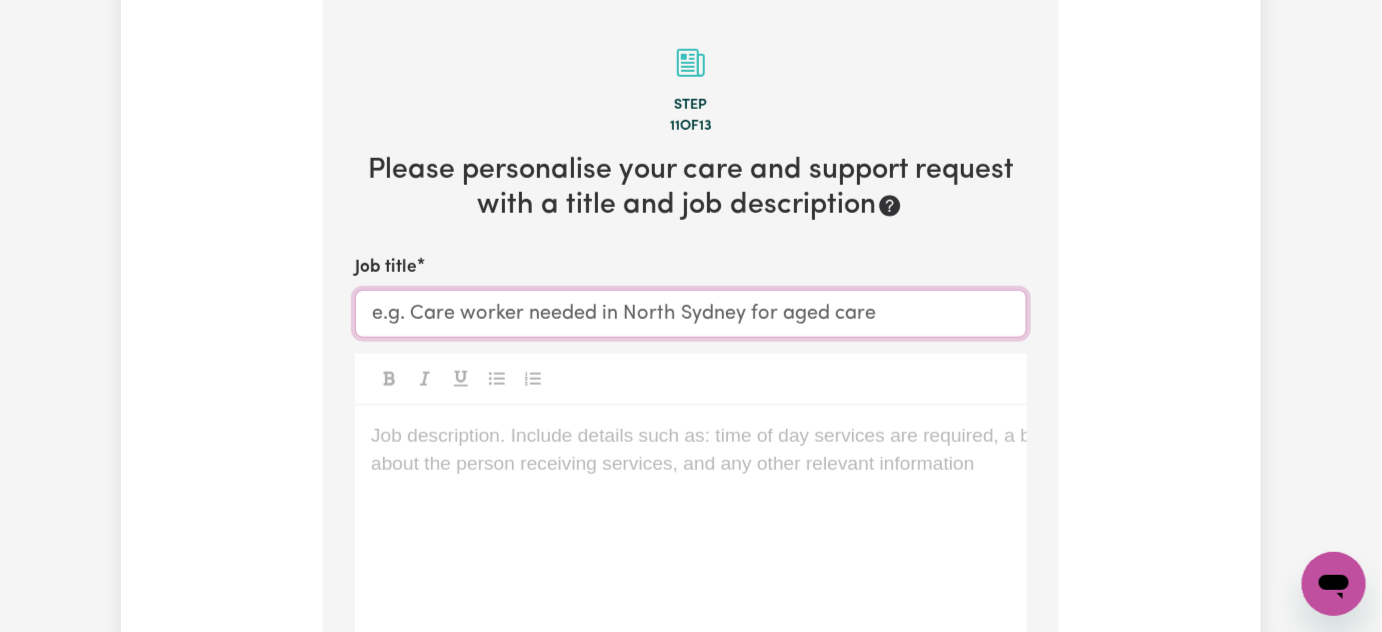 click on "Job title" at bounding box center (691, 314) 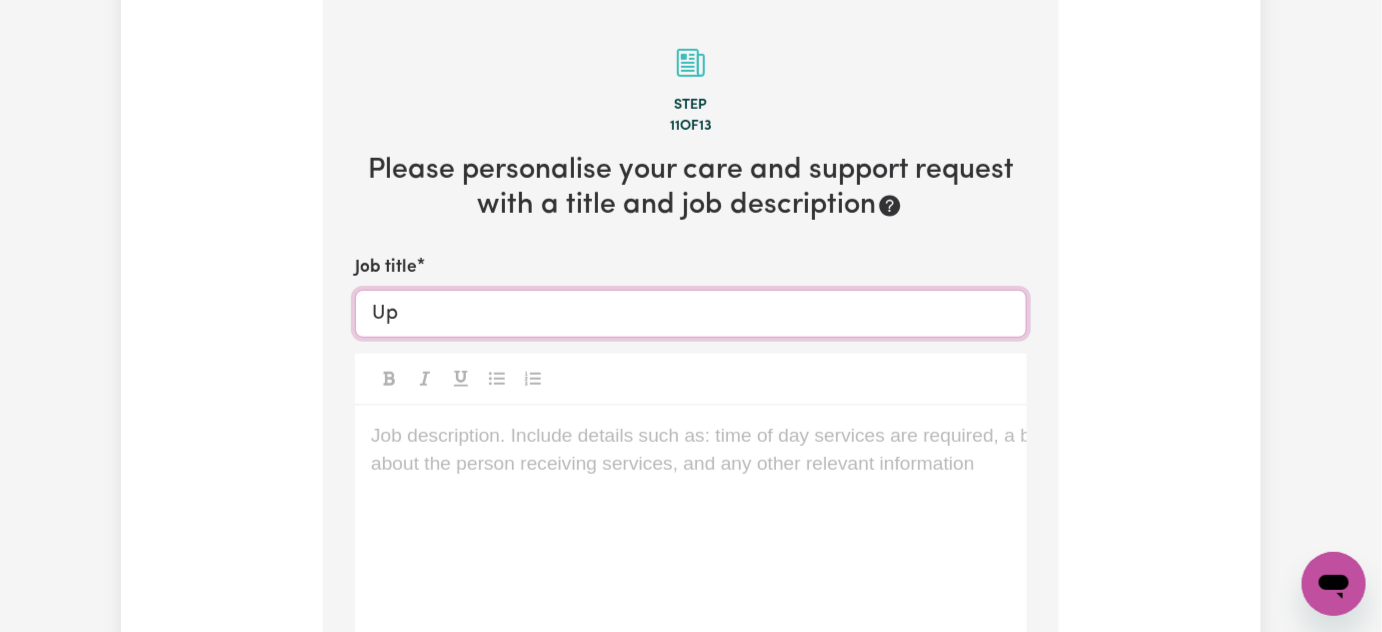 type on "U" 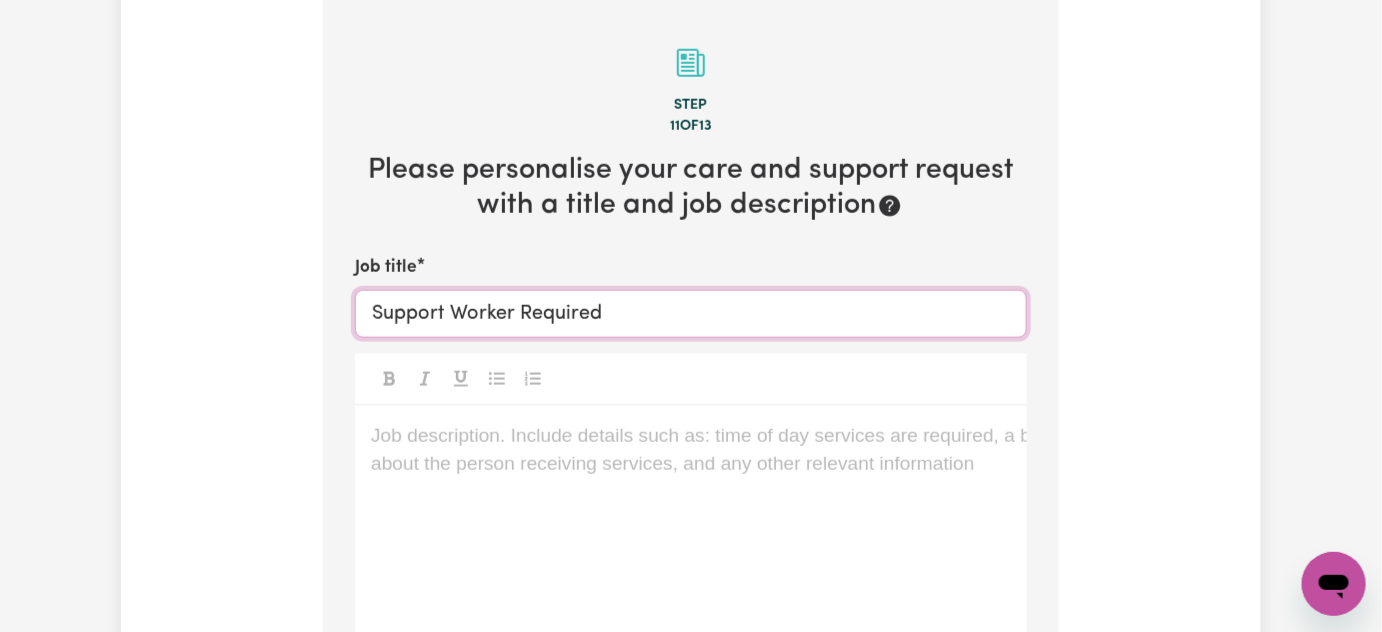 type on "Support Worker Required" 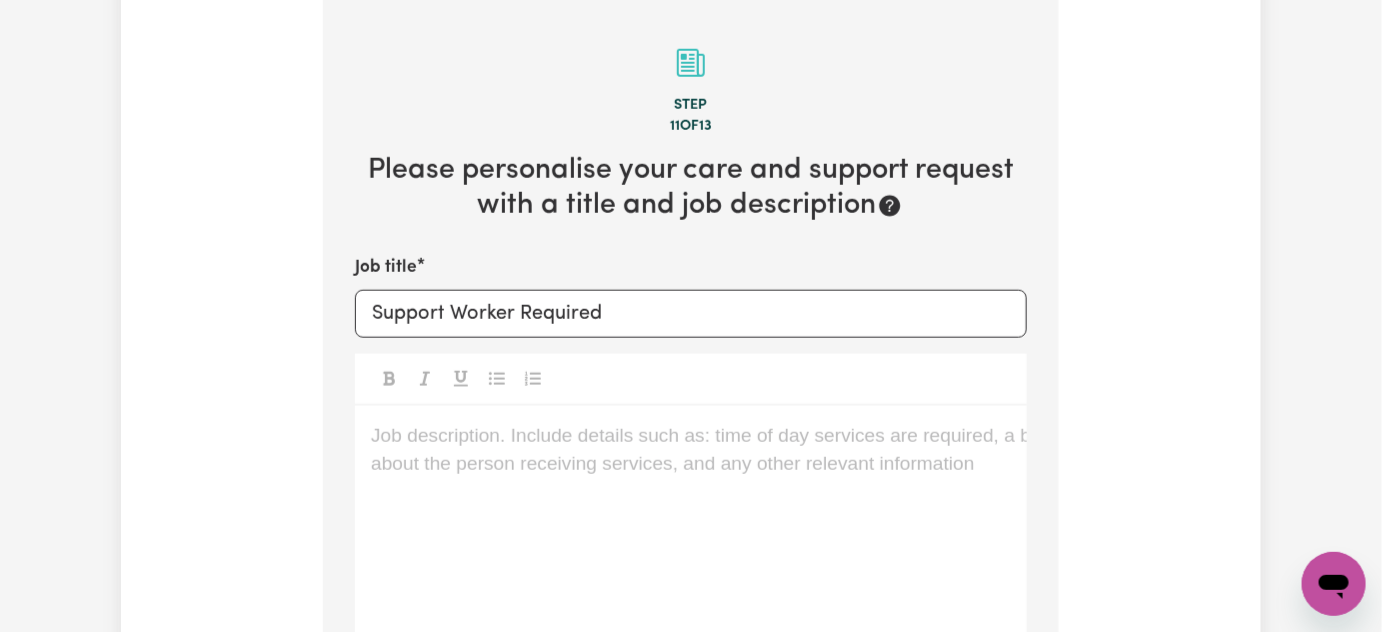 type 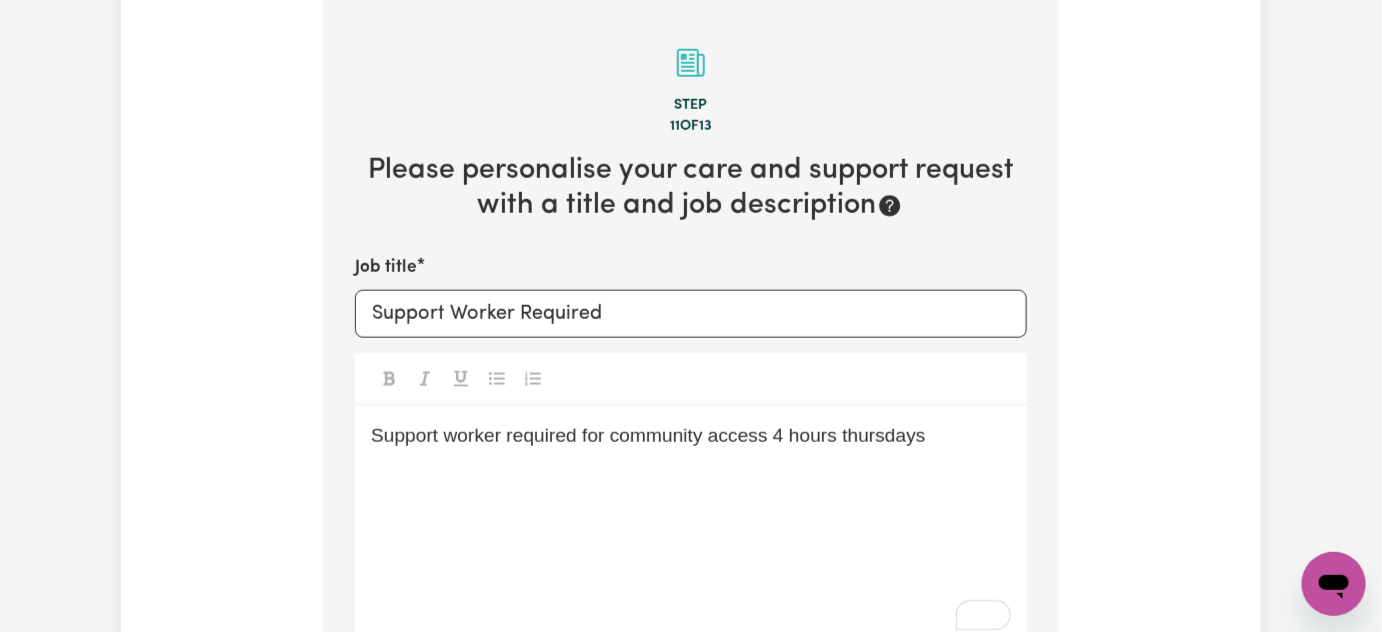 click on "Support worker required for community access 4 hours thursdays" at bounding box center (648, 435) 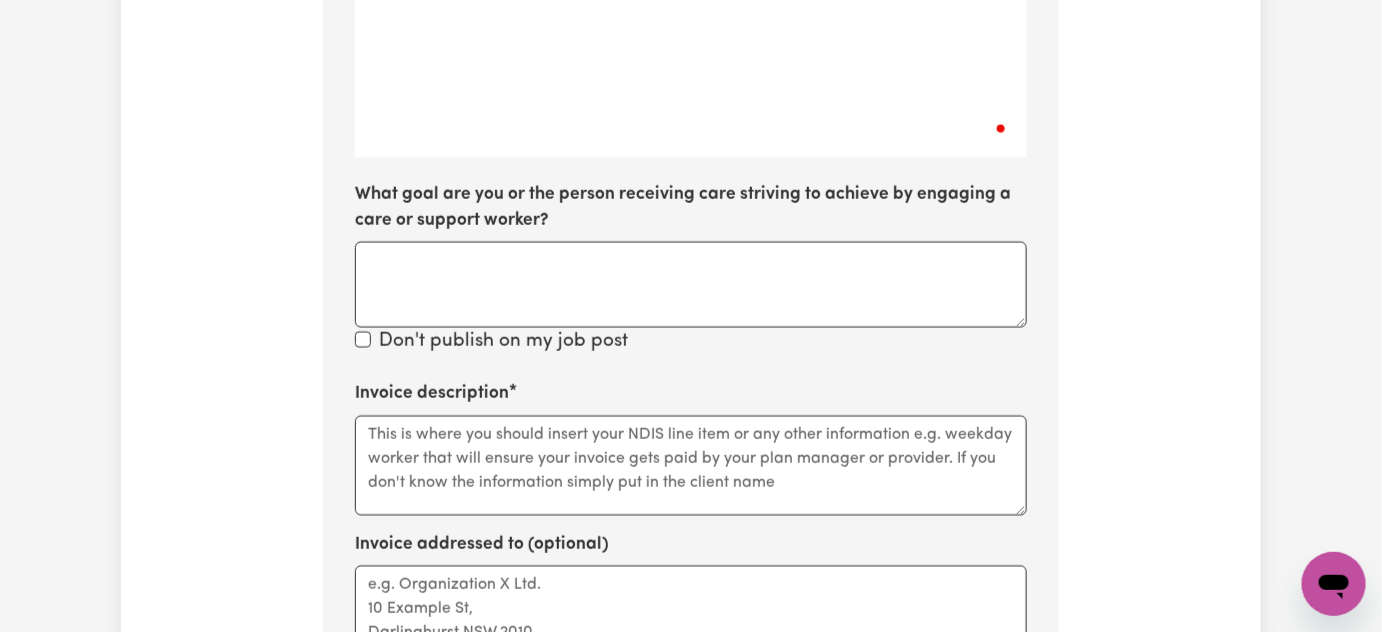 scroll, scrollTop: 985, scrollLeft: 0, axis: vertical 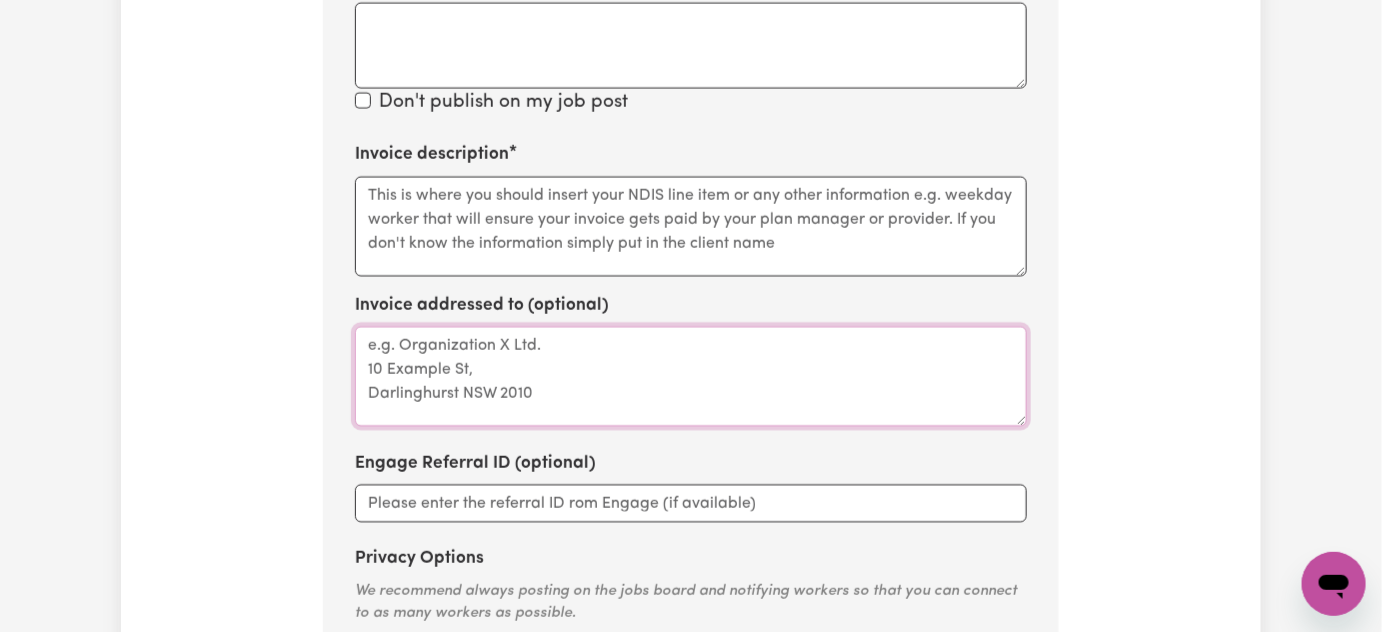 click on "Invoice addressed to (optional)" at bounding box center [691, 376] 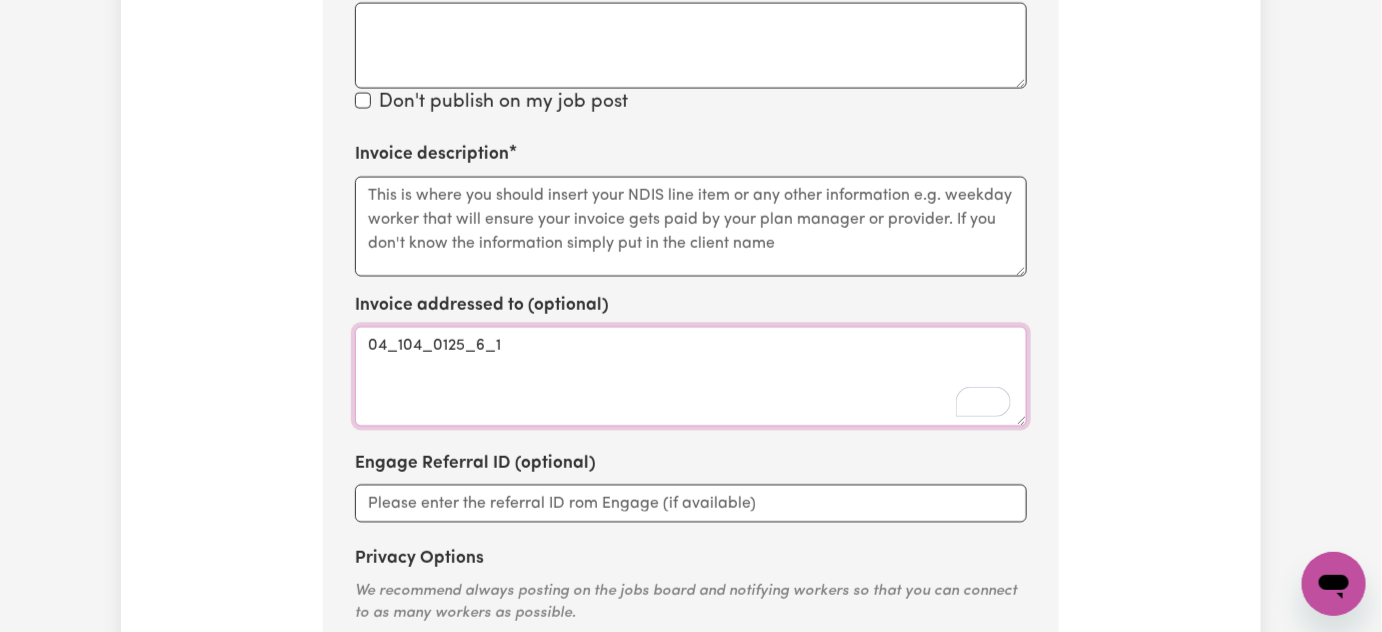 type on "04_104_0125_6_1" 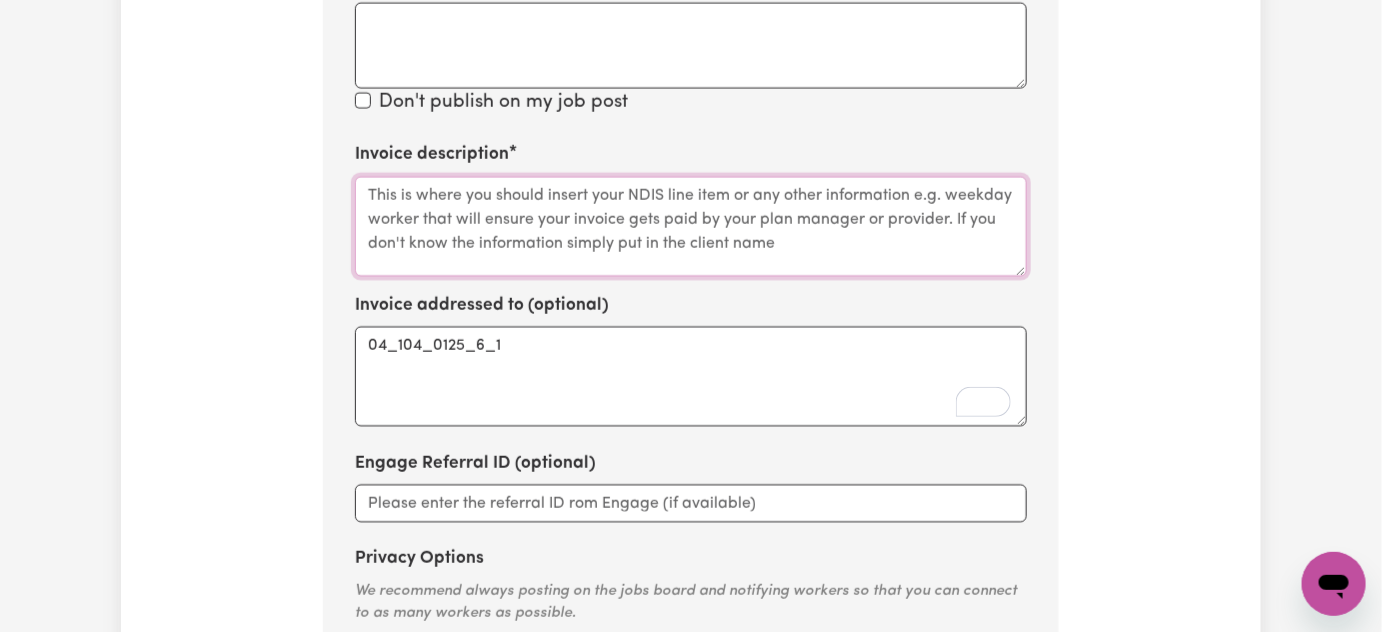 click on "Invoice description" at bounding box center [691, 226] 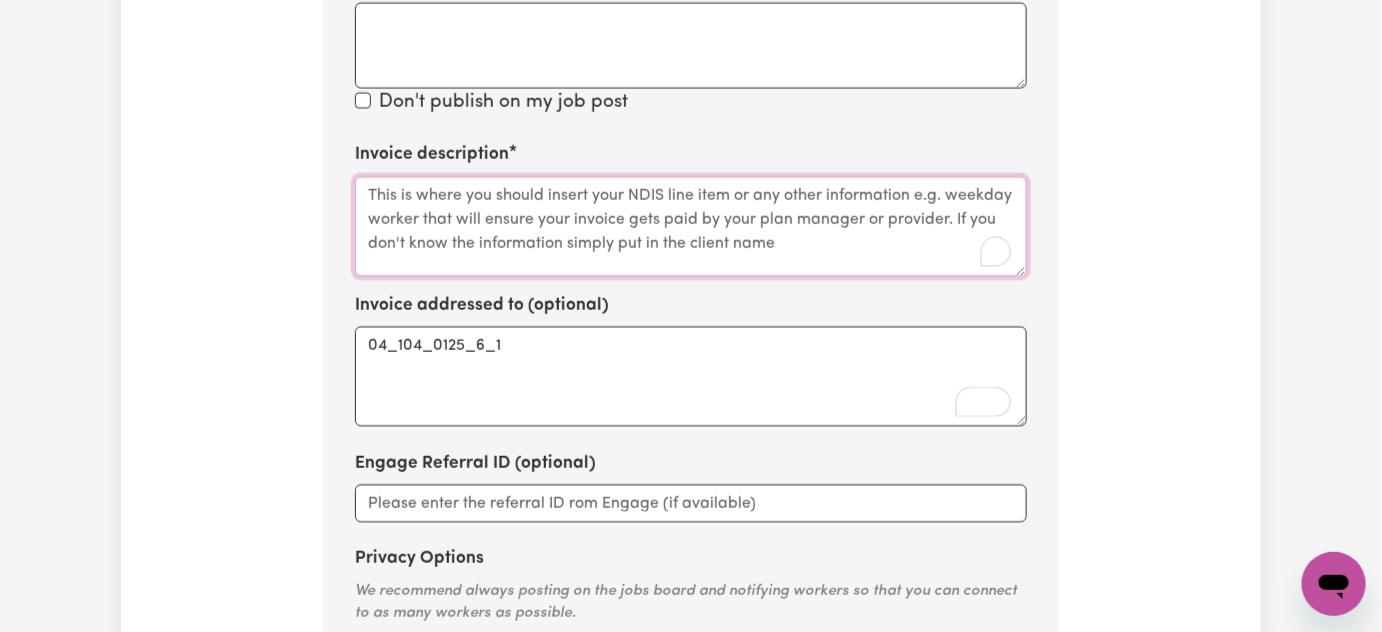 paste on "04_104_0125_6_1" 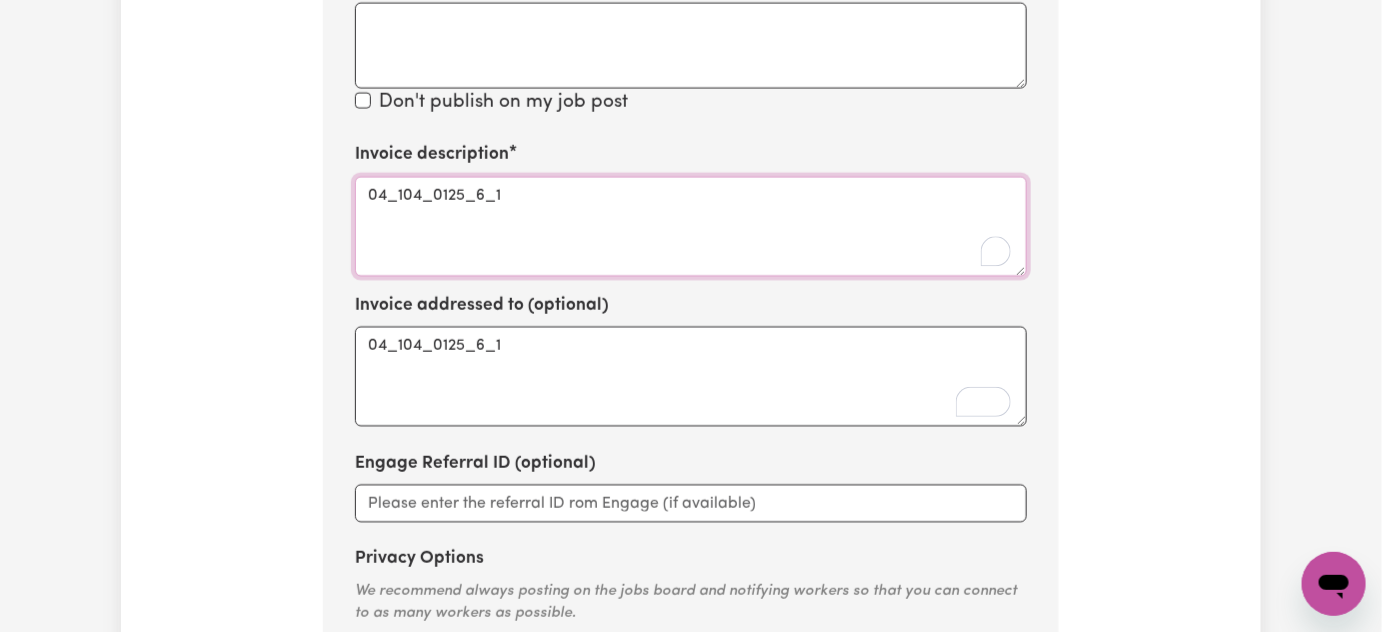 type on "04_104_0125_6_1" 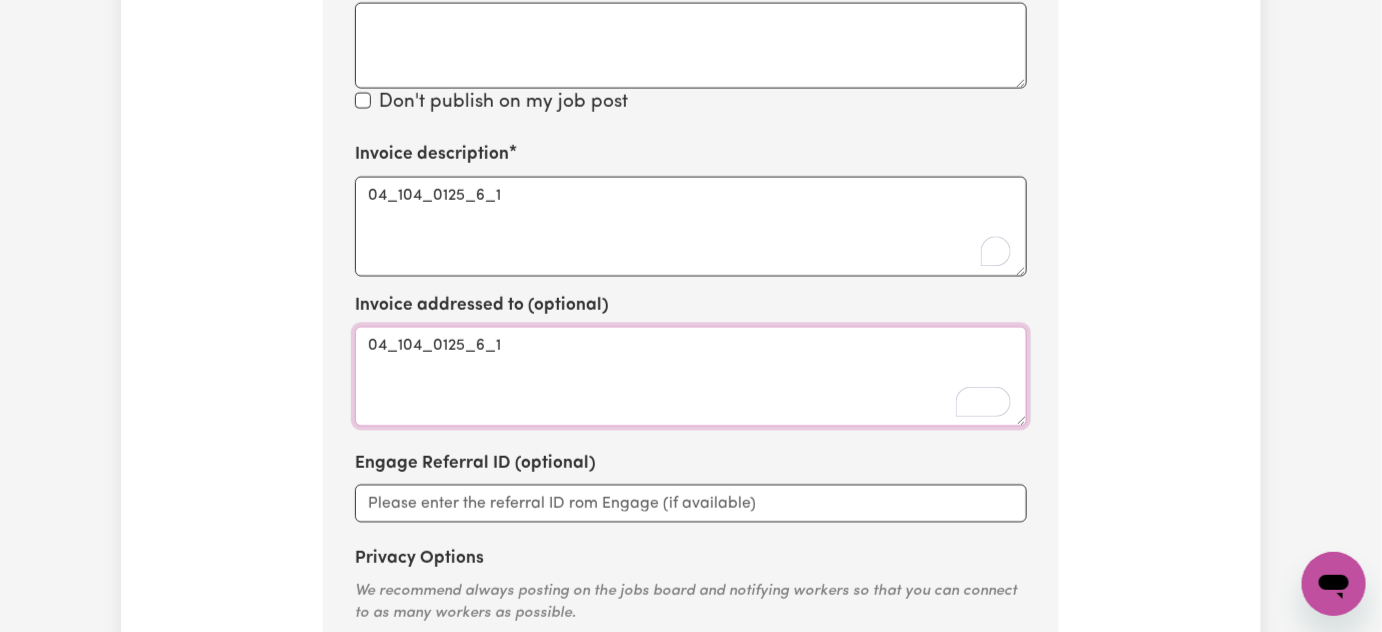 click on "04_104_0125_6_1" at bounding box center [691, 376] 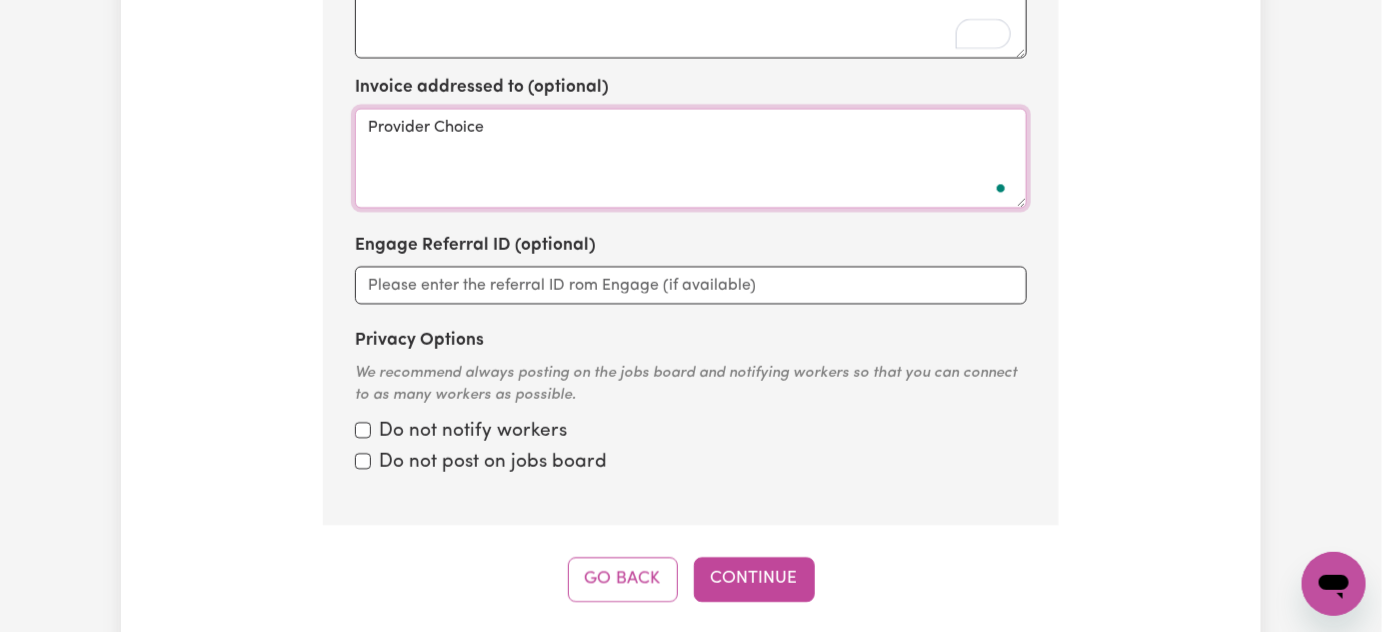 scroll, scrollTop: 1803, scrollLeft: 0, axis: vertical 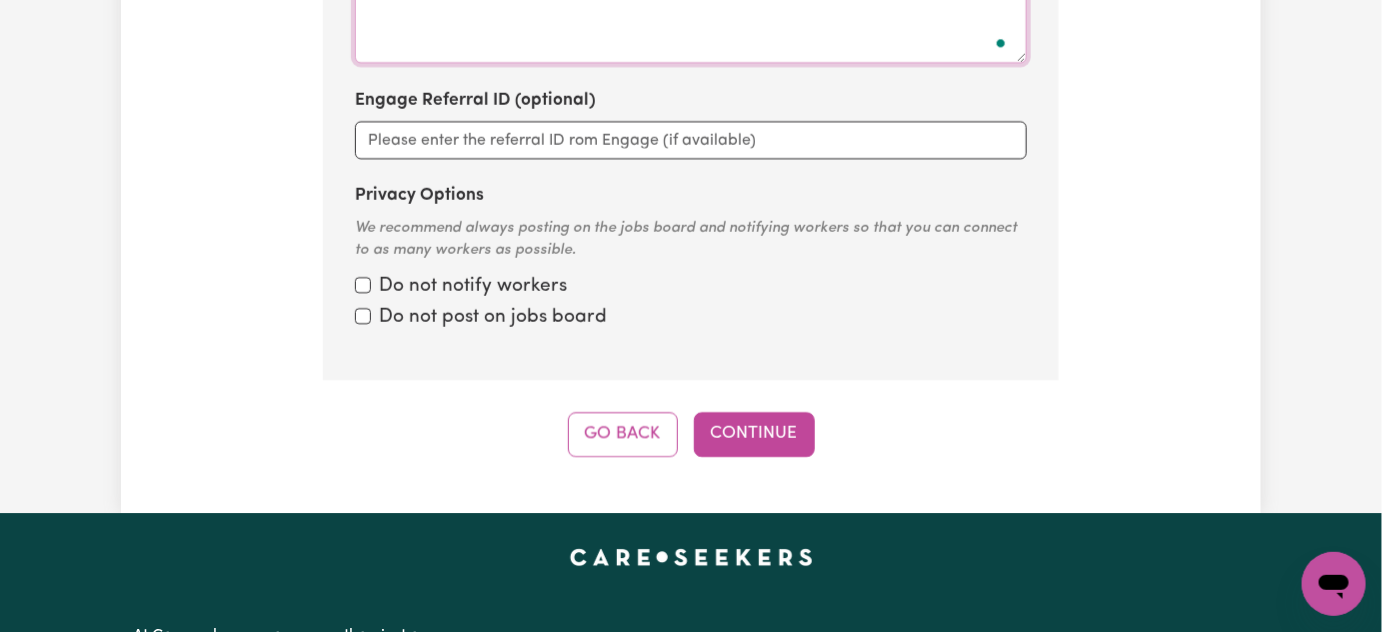 type on "Provider Choice" 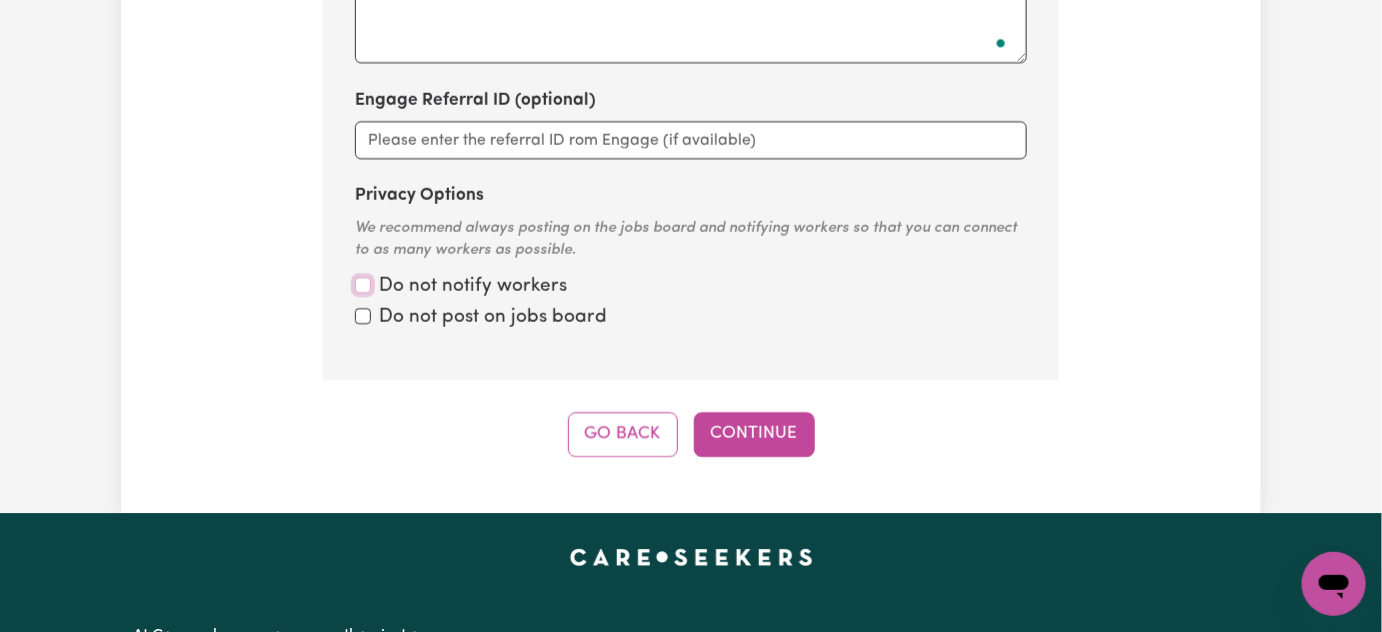 click on "Privacy Options" at bounding box center [363, 285] 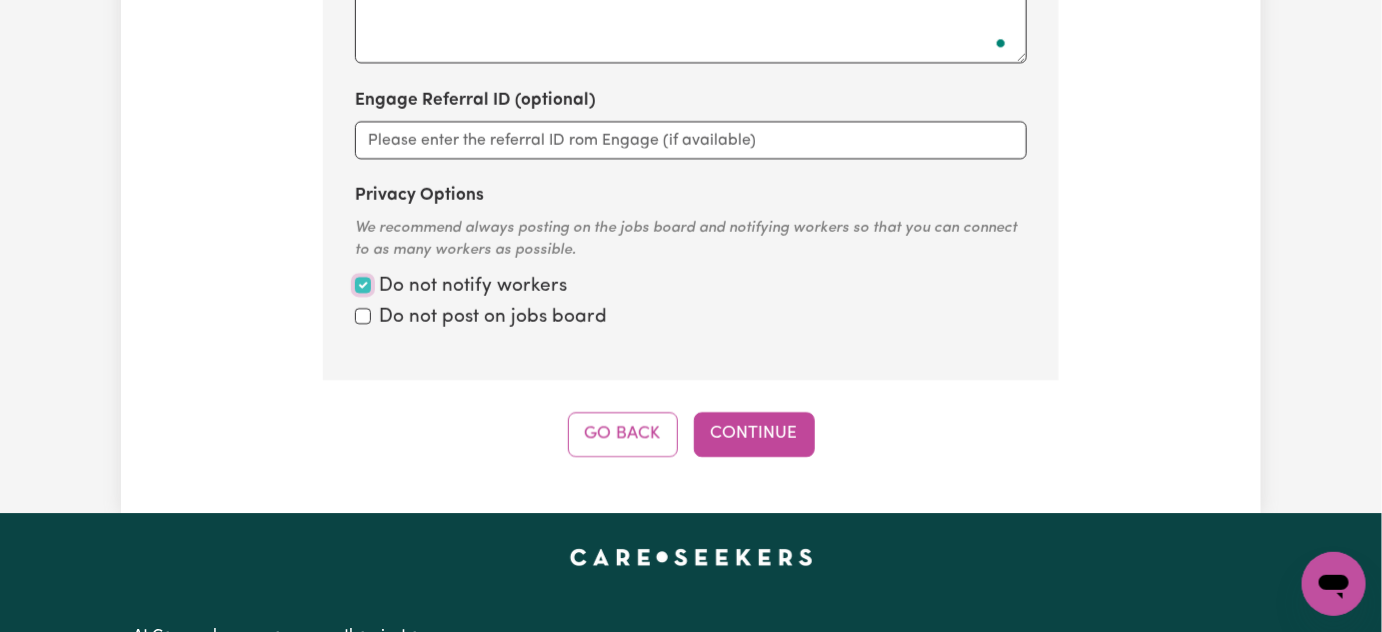 checkbox on "true" 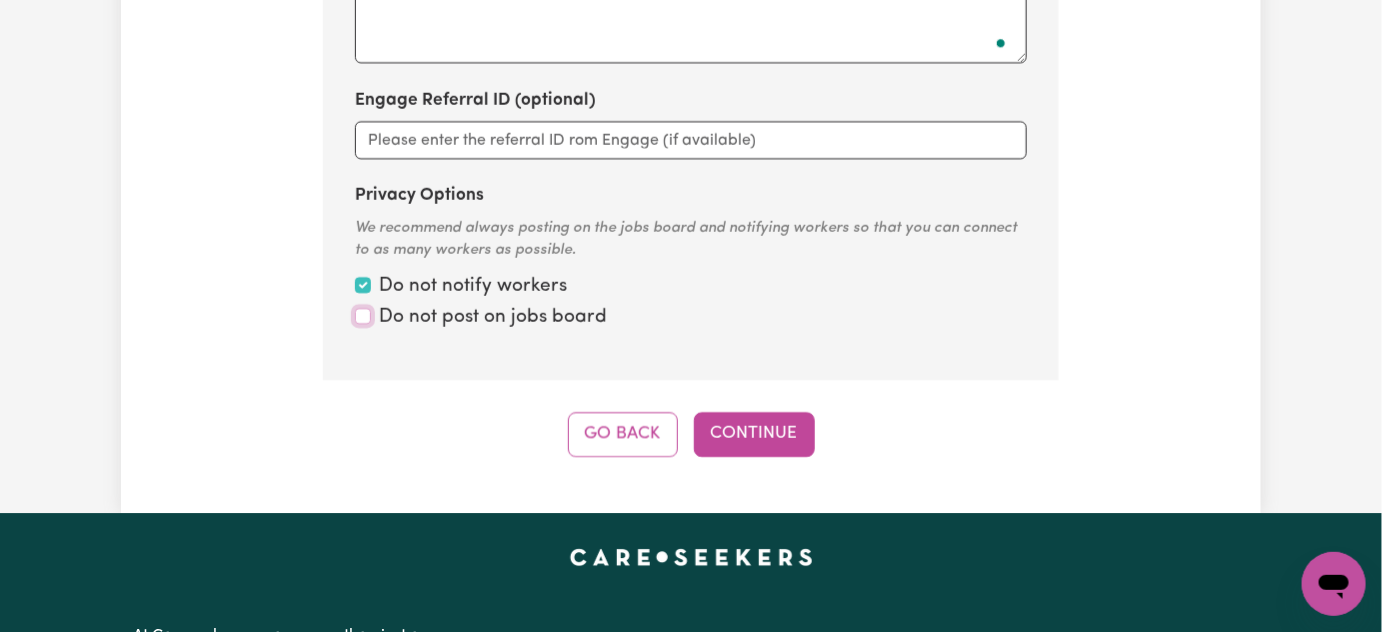 click on "Privacy Options" at bounding box center [363, 285] 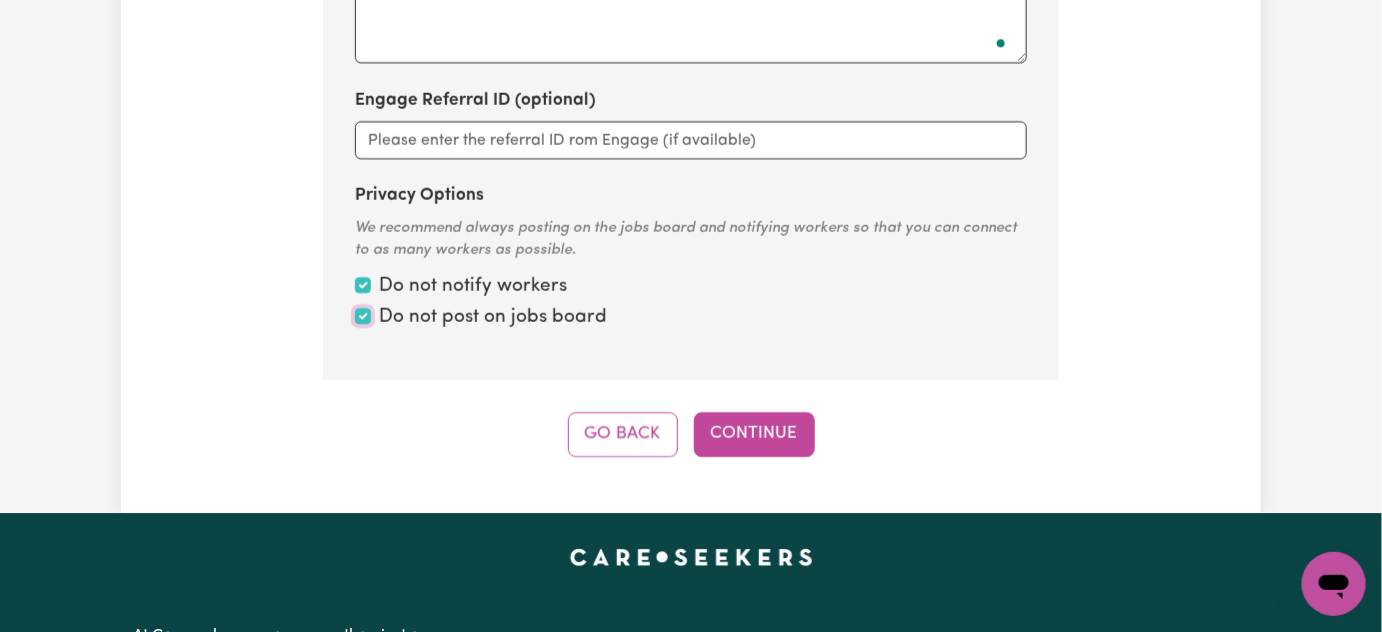 checkbox on "true" 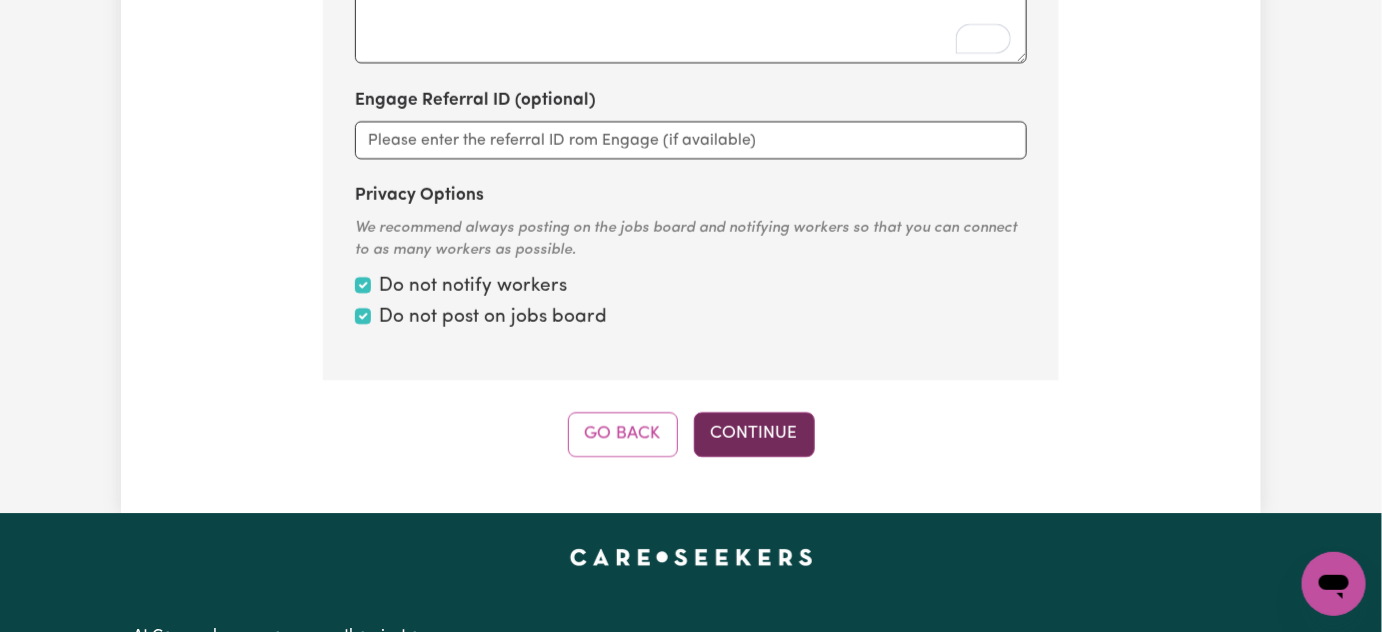 click on "Continue" at bounding box center (754, 434) 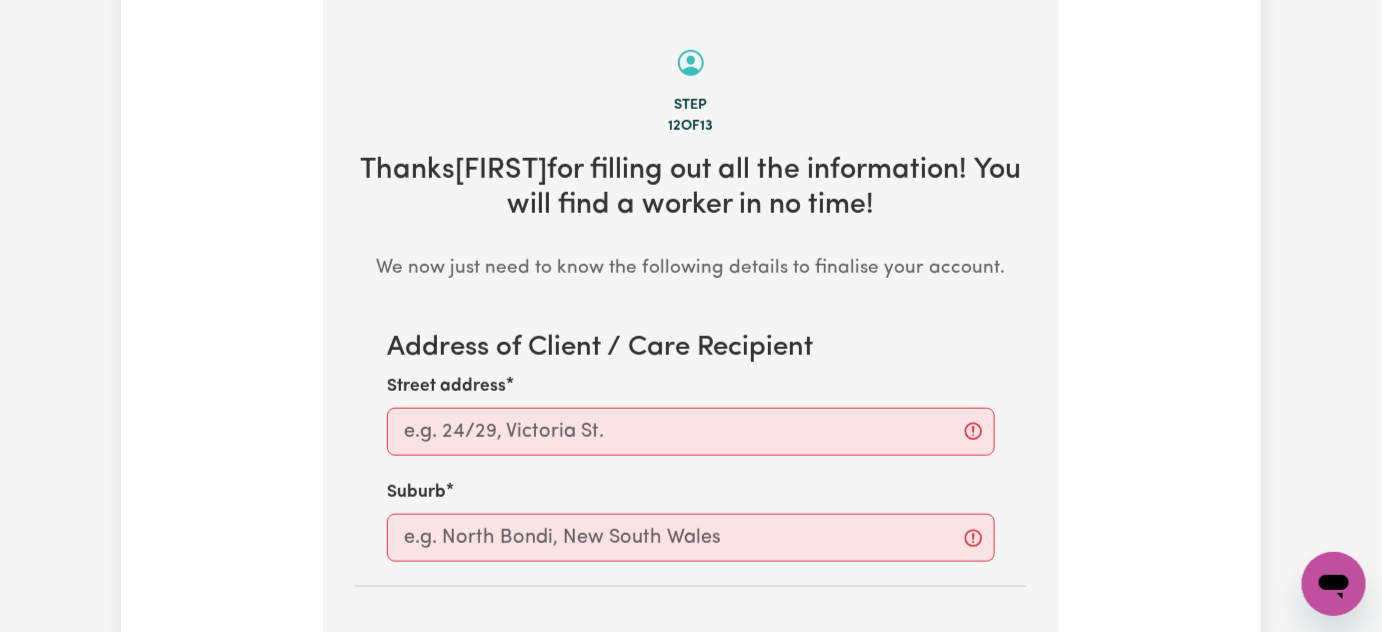 scroll, scrollTop: 985, scrollLeft: 0, axis: vertical 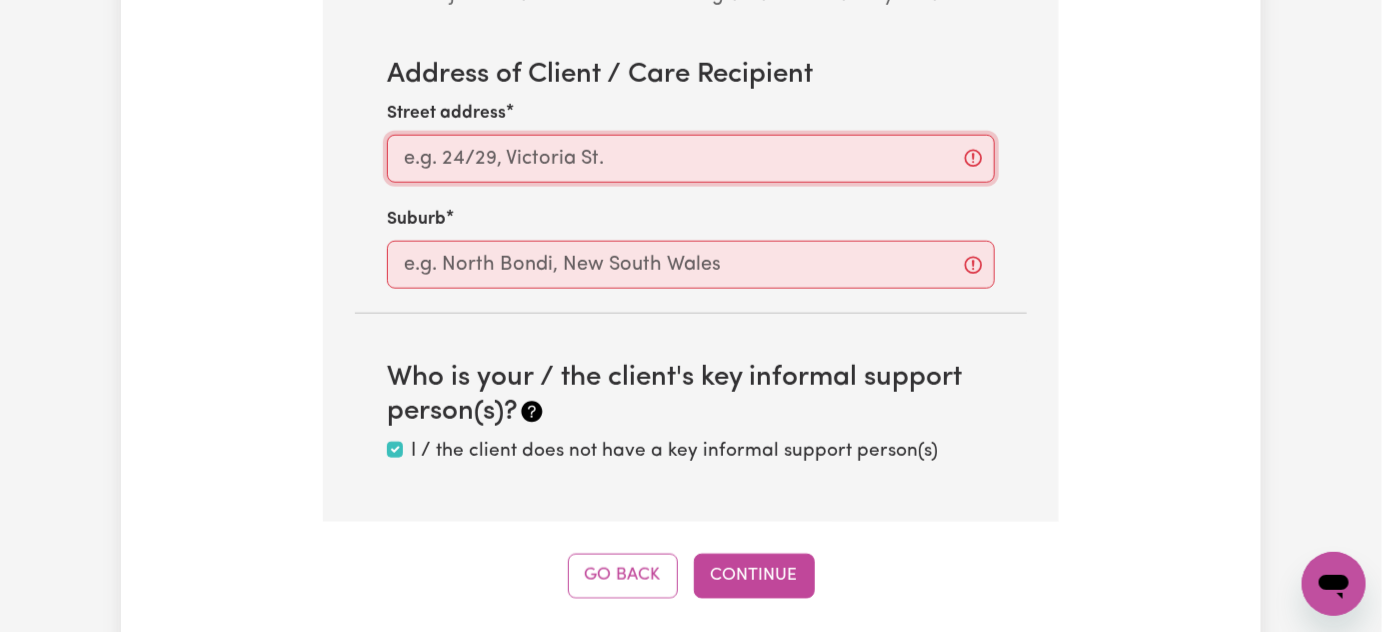click on "Street address" at bounding box center [691, 159] 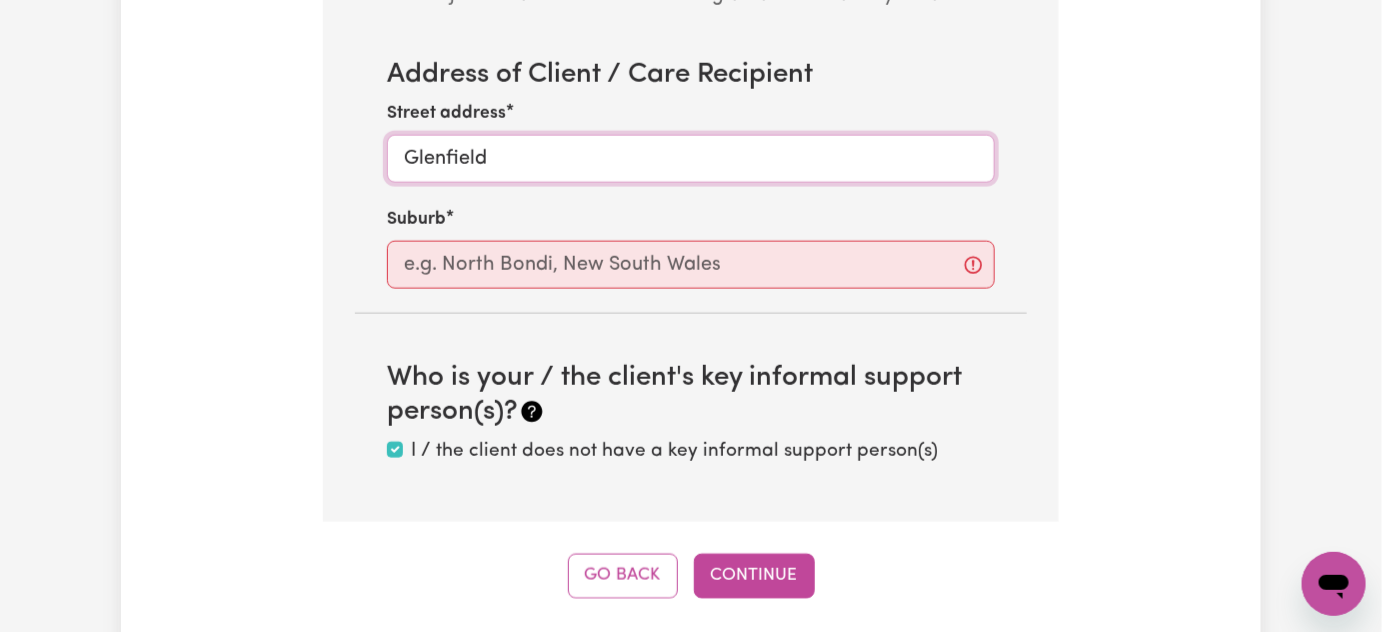 type on "Glenfield" 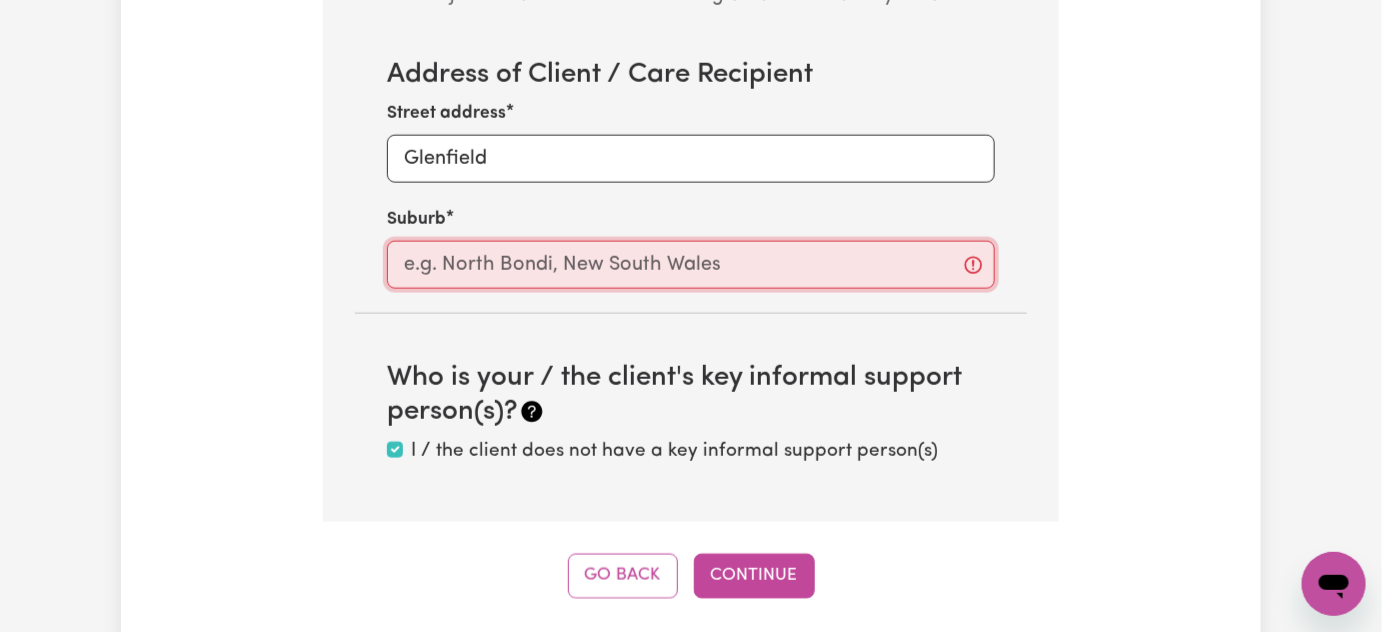 click at bounding box center [691, 265] 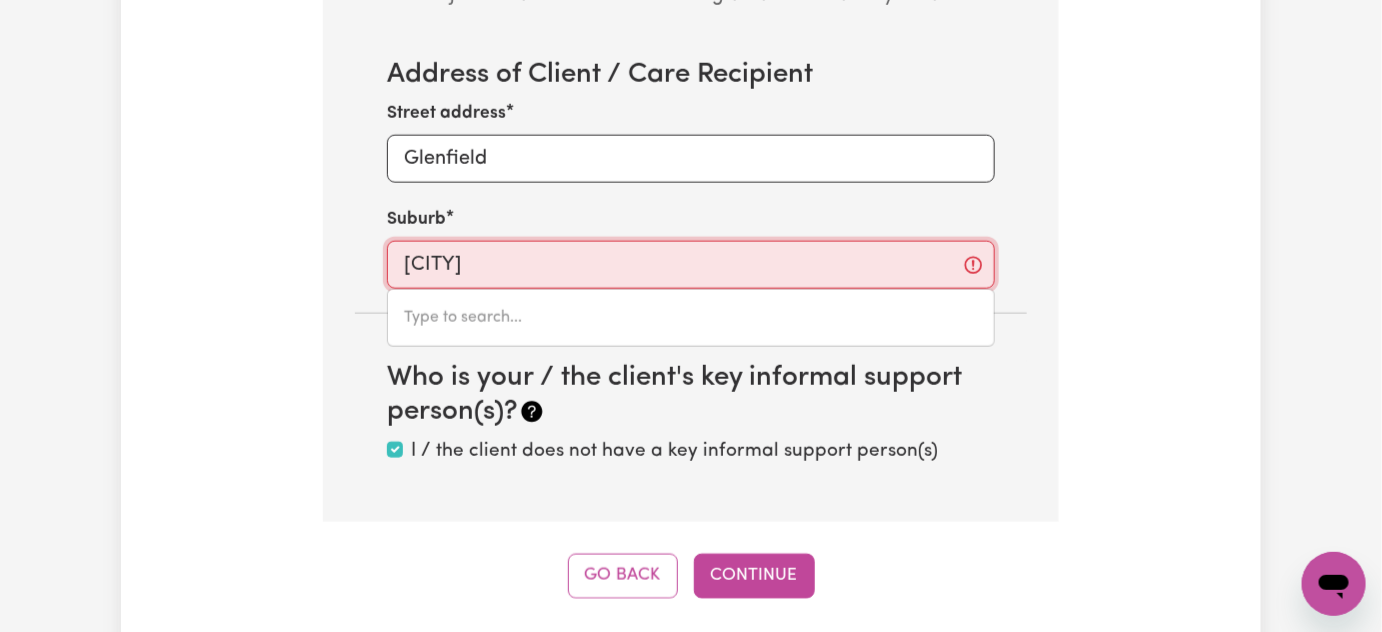 type on "Glenfield" 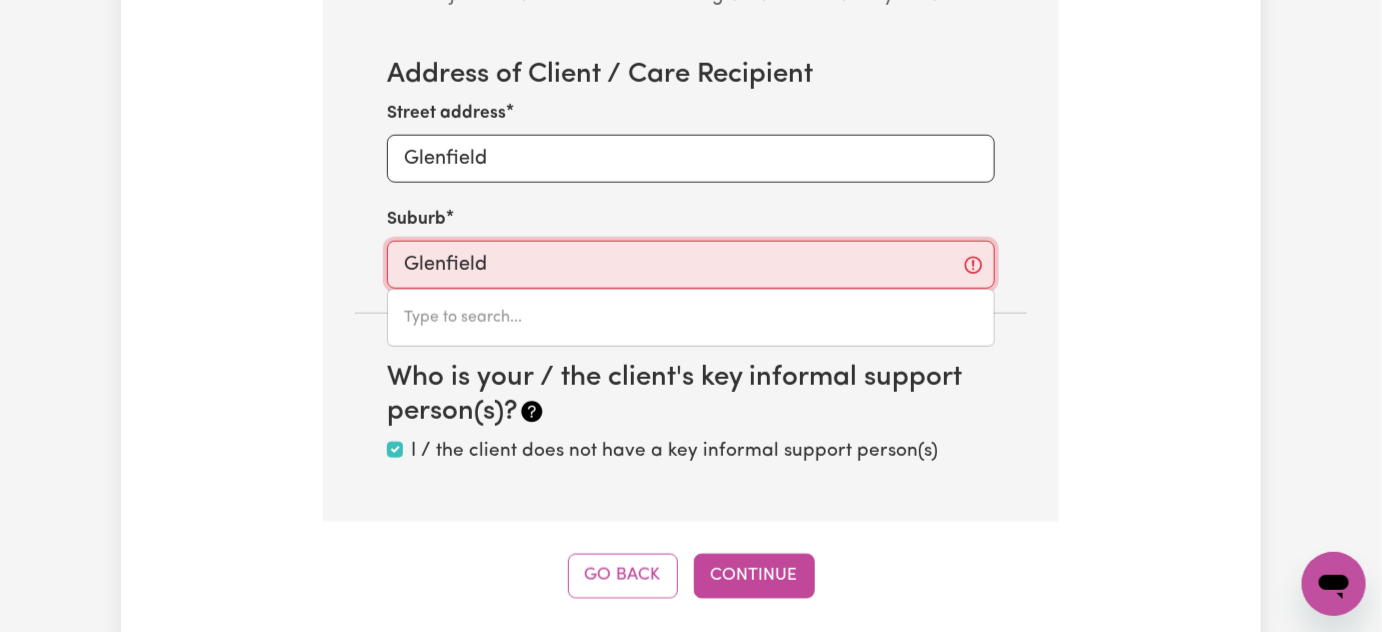type on "[CITY], New South Wales, [POSTAL_CODE]" 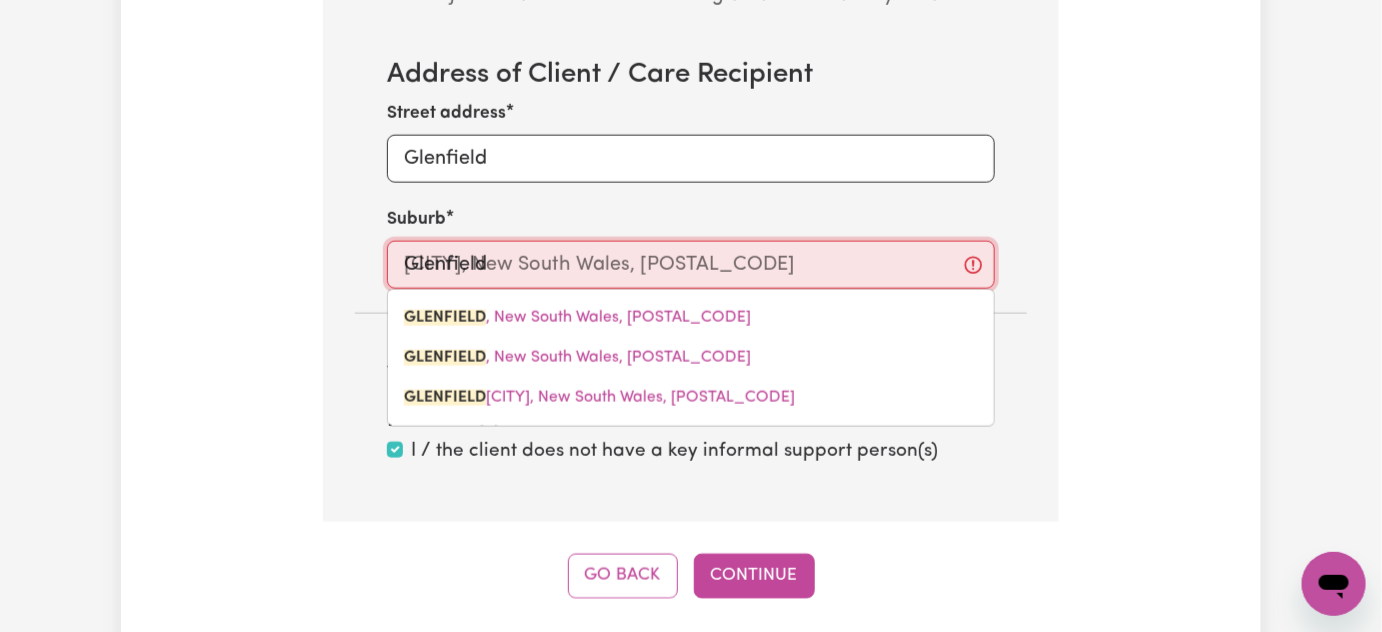 drag, startPoint x: 573, startPoint y: 315, endPoint x: 616, endPoint y: 349, distance: 54.81788 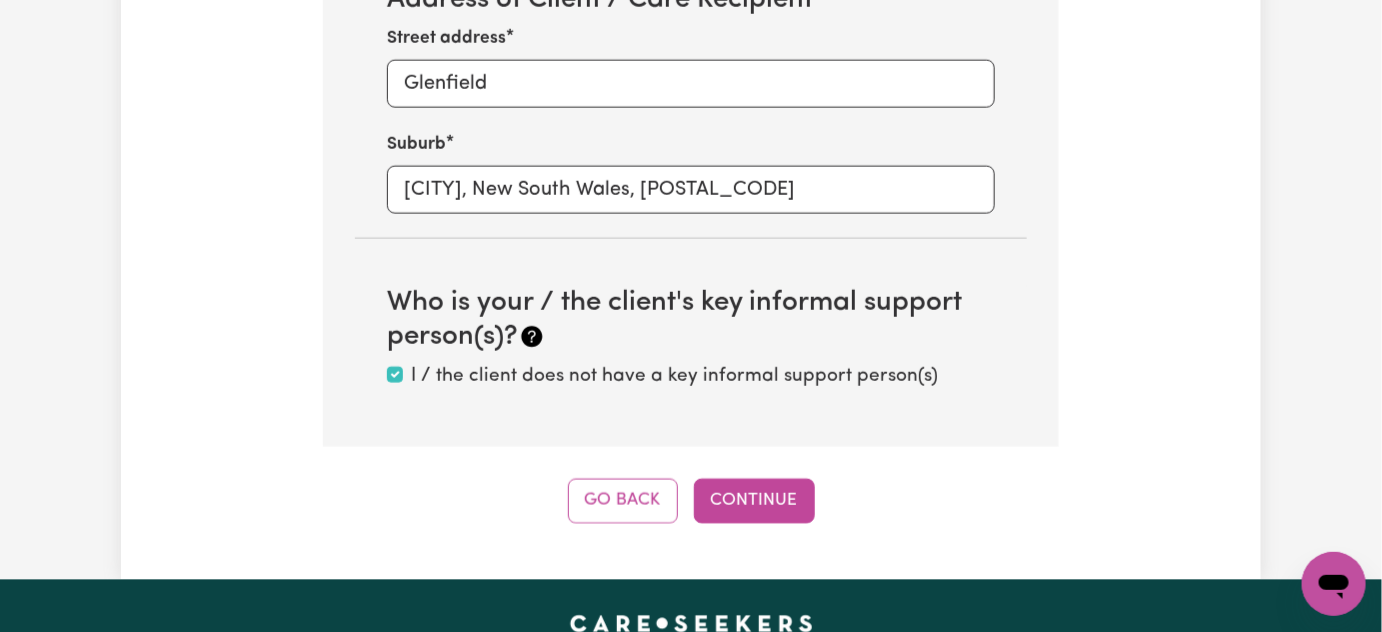 scroll, scrollTop: 1167, scrollLeft: 0, axis: vertical 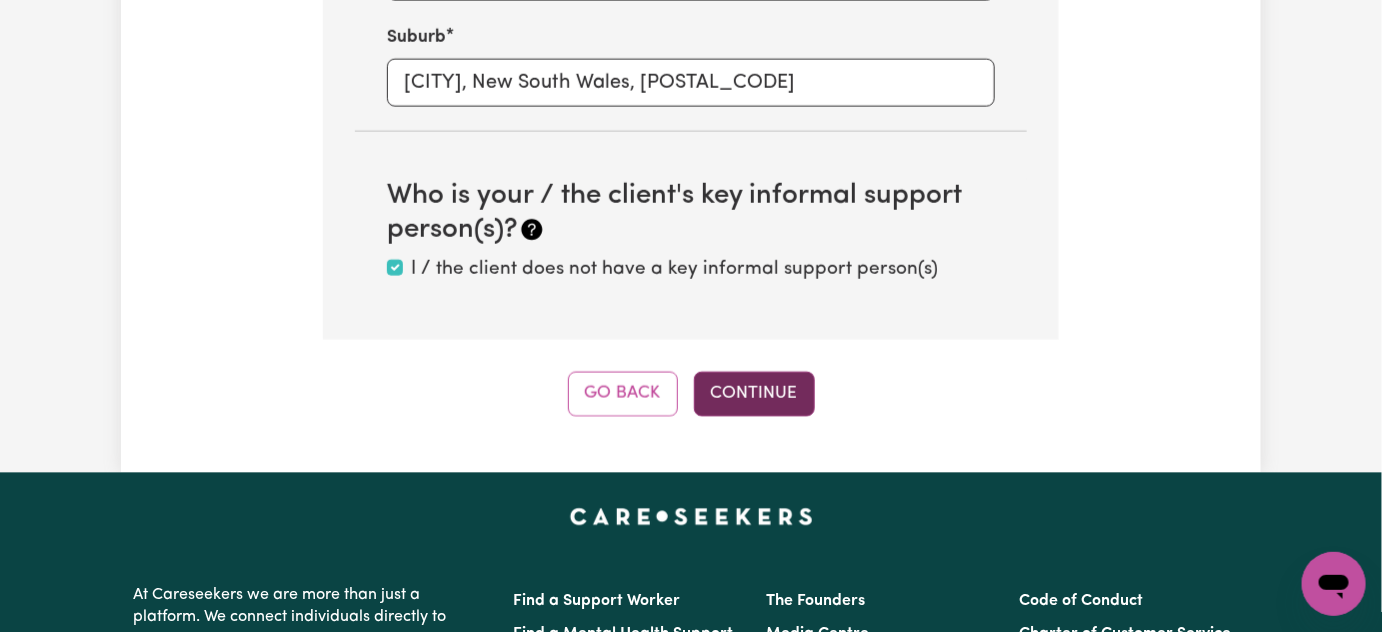 click on "Continue" at bounding box center (754, 394) 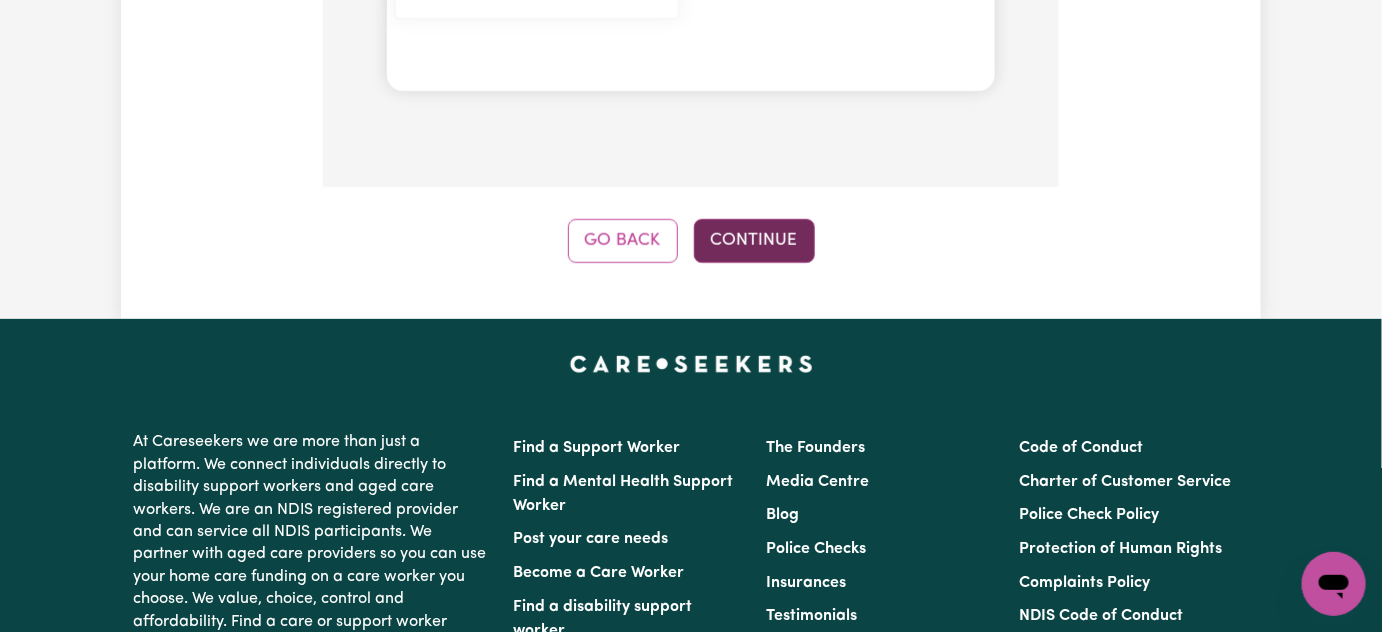 click on "Continue" at bounding box center [754, 241] 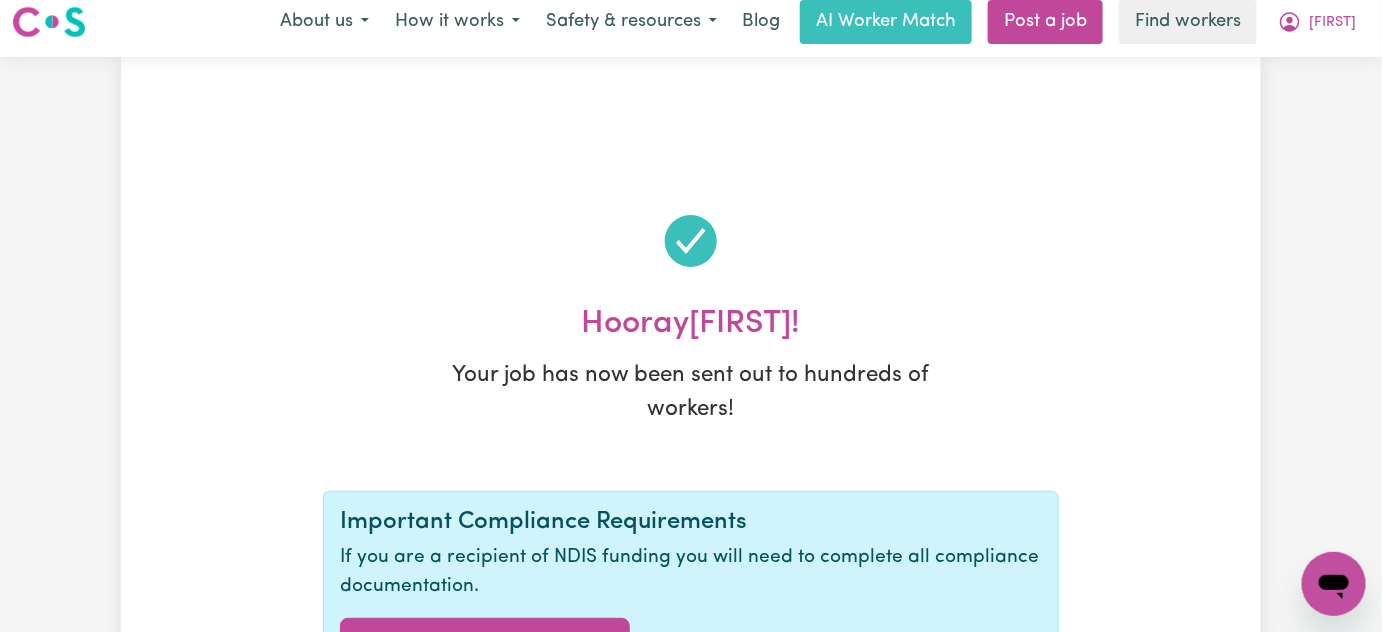 scroll, scrollTop: 0, scrollLeft: 0, axis: both 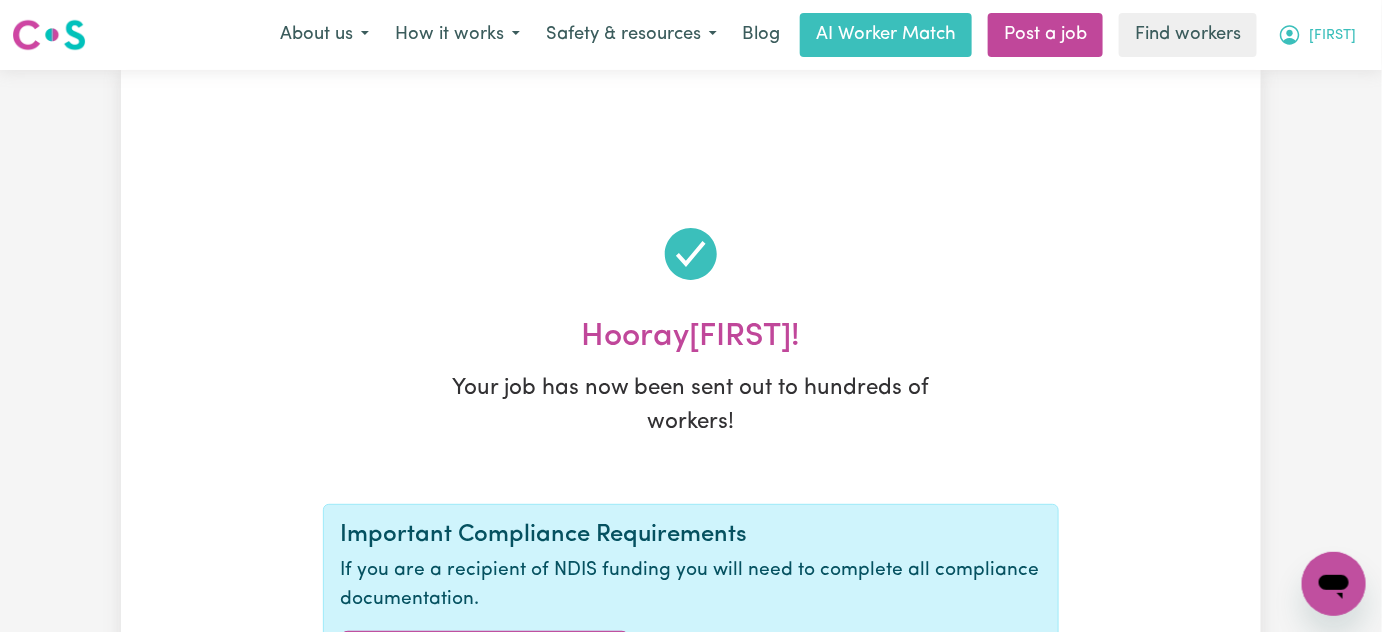 drag, startPoint x: 1341, startPoint y: 36, endPoint x: 1340, endPoint y: 51, distance: 15.033297 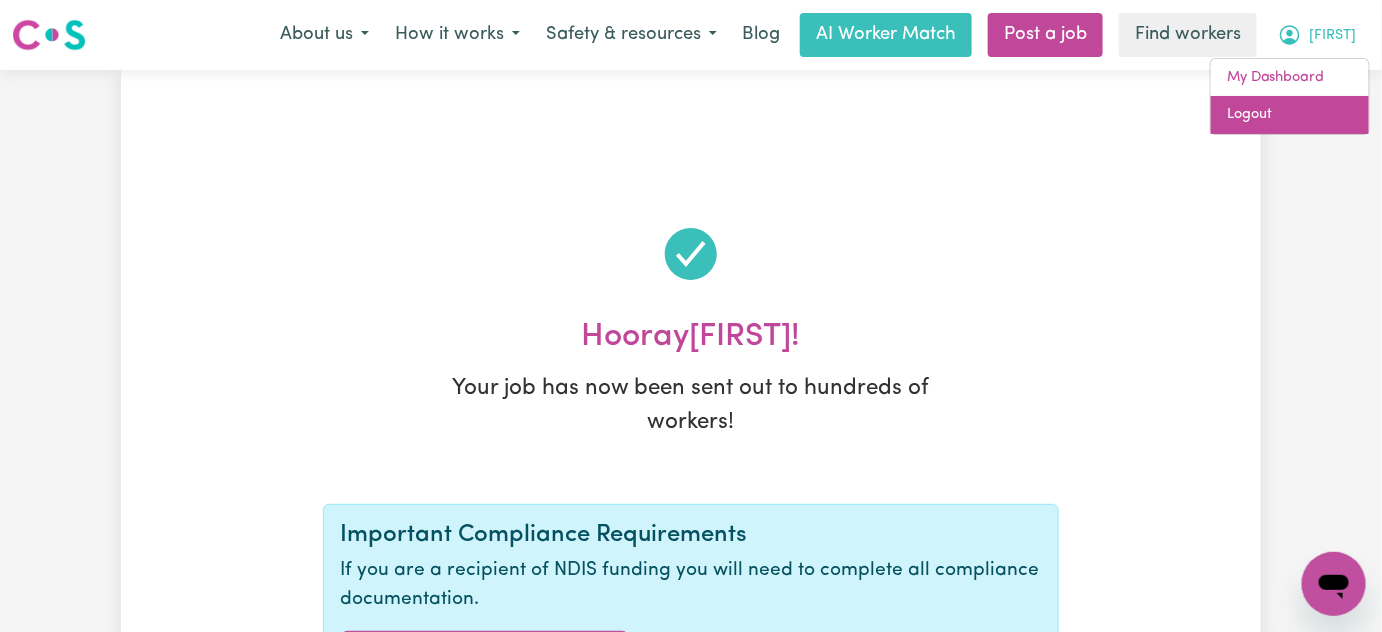 click on "Logout" at bounding box center (1290, 115) 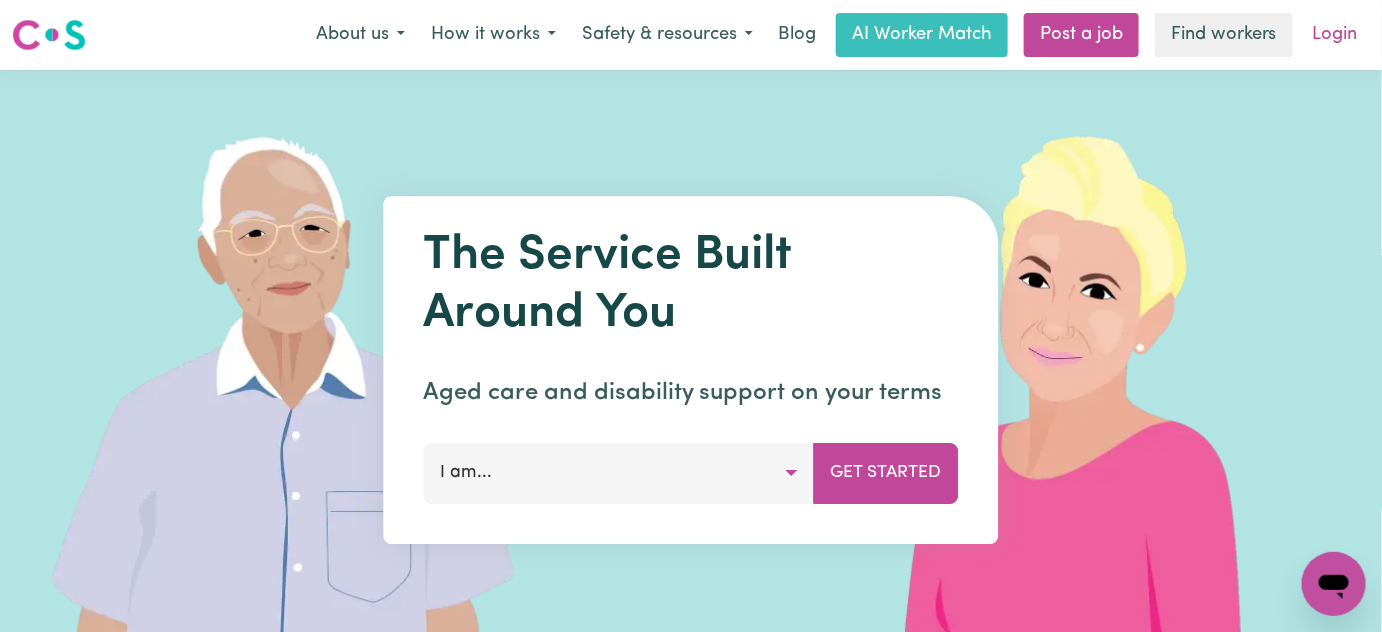 click on "Login" at bounding box center (1335, 35) 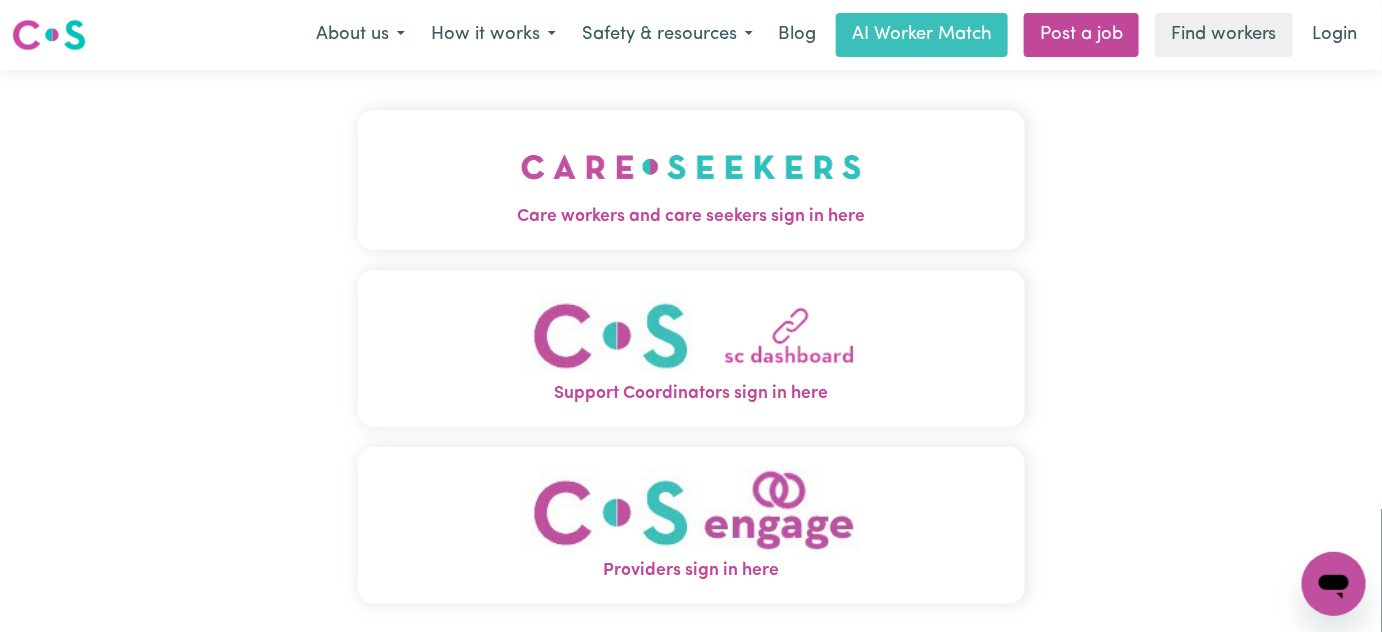 click at bounding box center (691, 167) 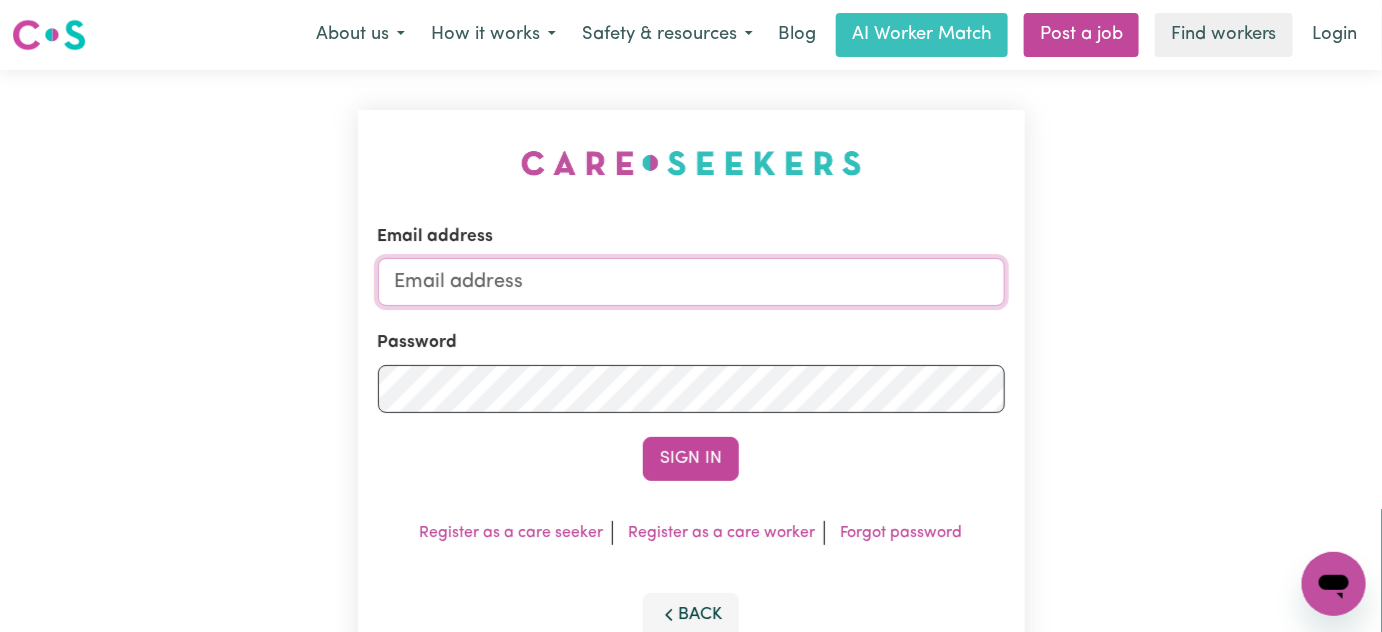 type on "[FIRST]+engage@careseekers.com.au" 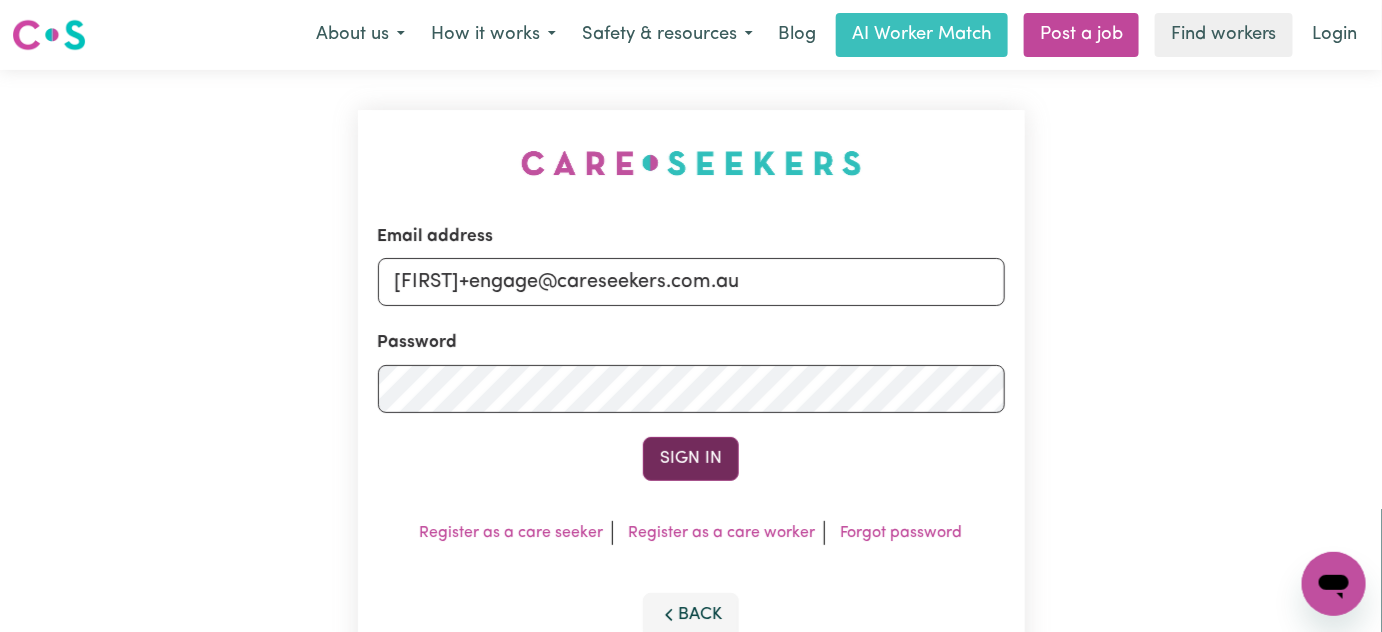 click on "Sign In" at bounding box center (691, 459) 